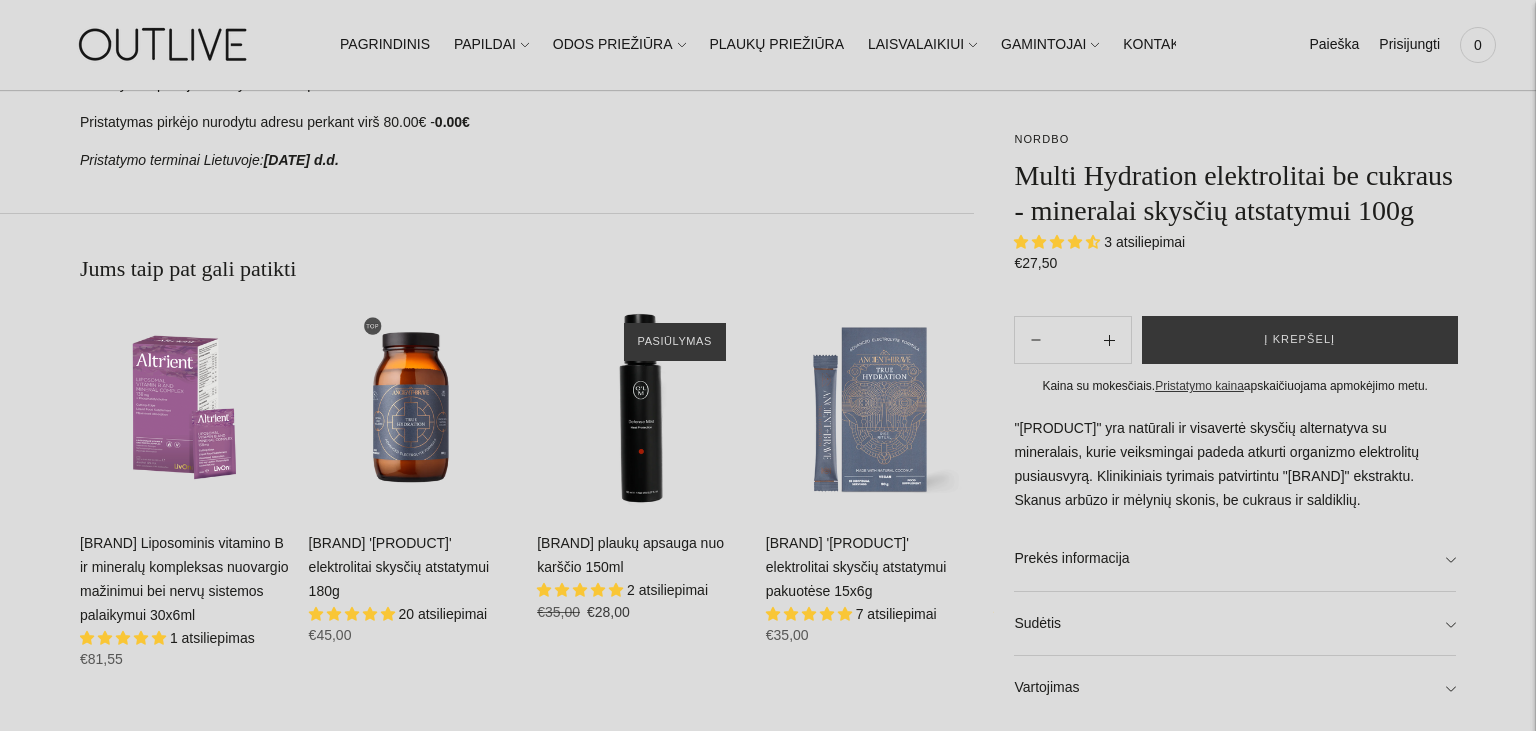 scroll, scrollTop: 1161, scrollLeft: 0, axis: vertical 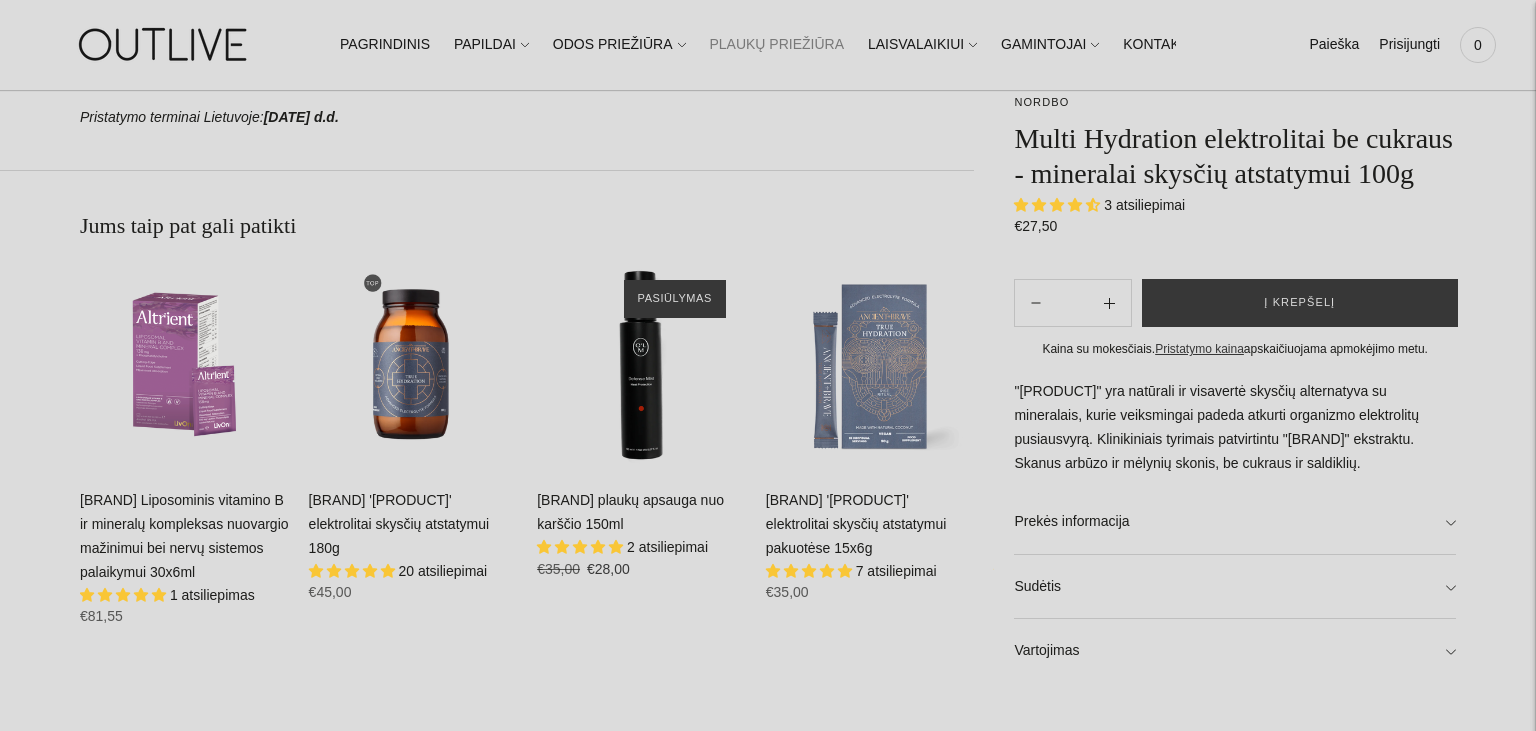 click on "PLAUKŲ PRIEŽIŪRA" at bounding box center [776, 45] 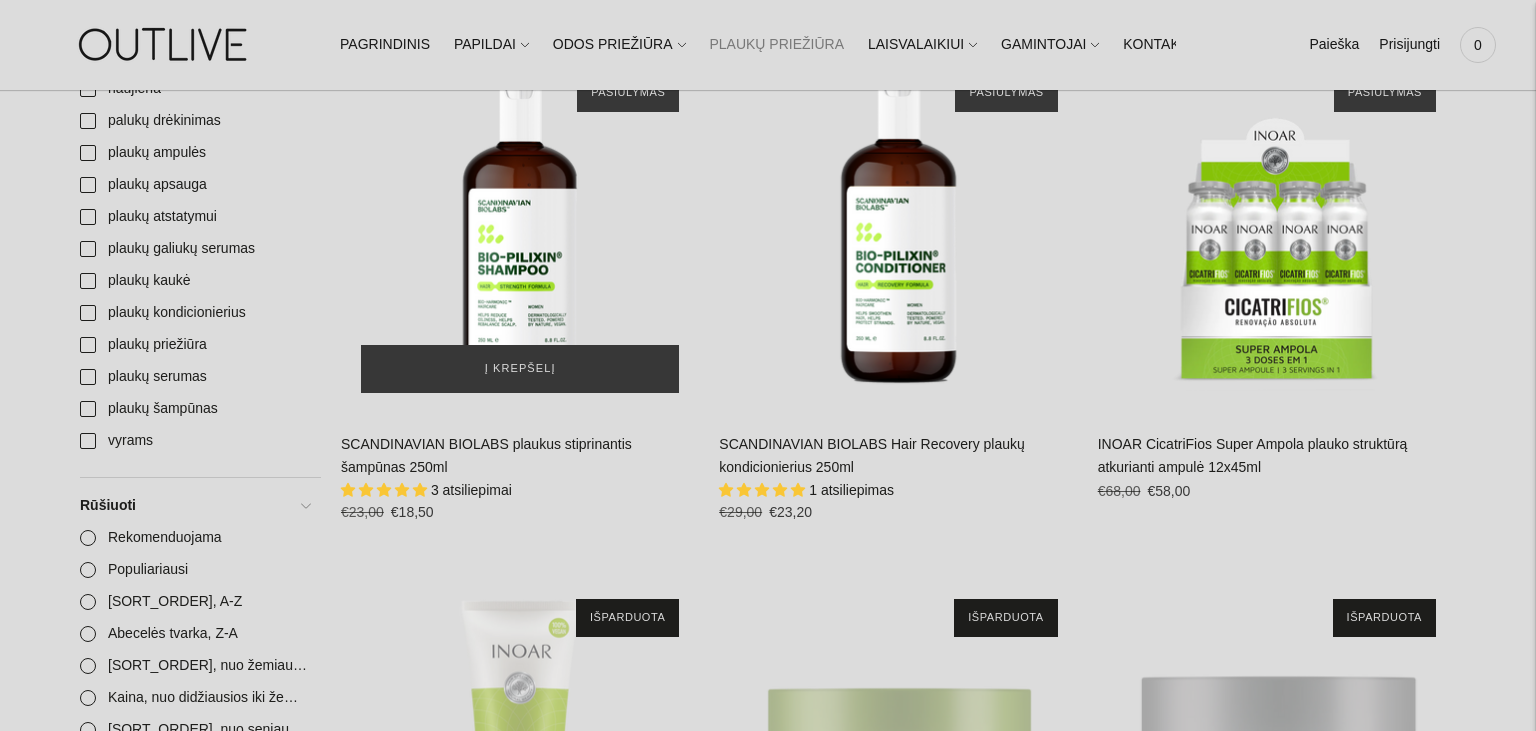 scroll, scrollTop: 1161, scrollLeft: 0, axis: vertical 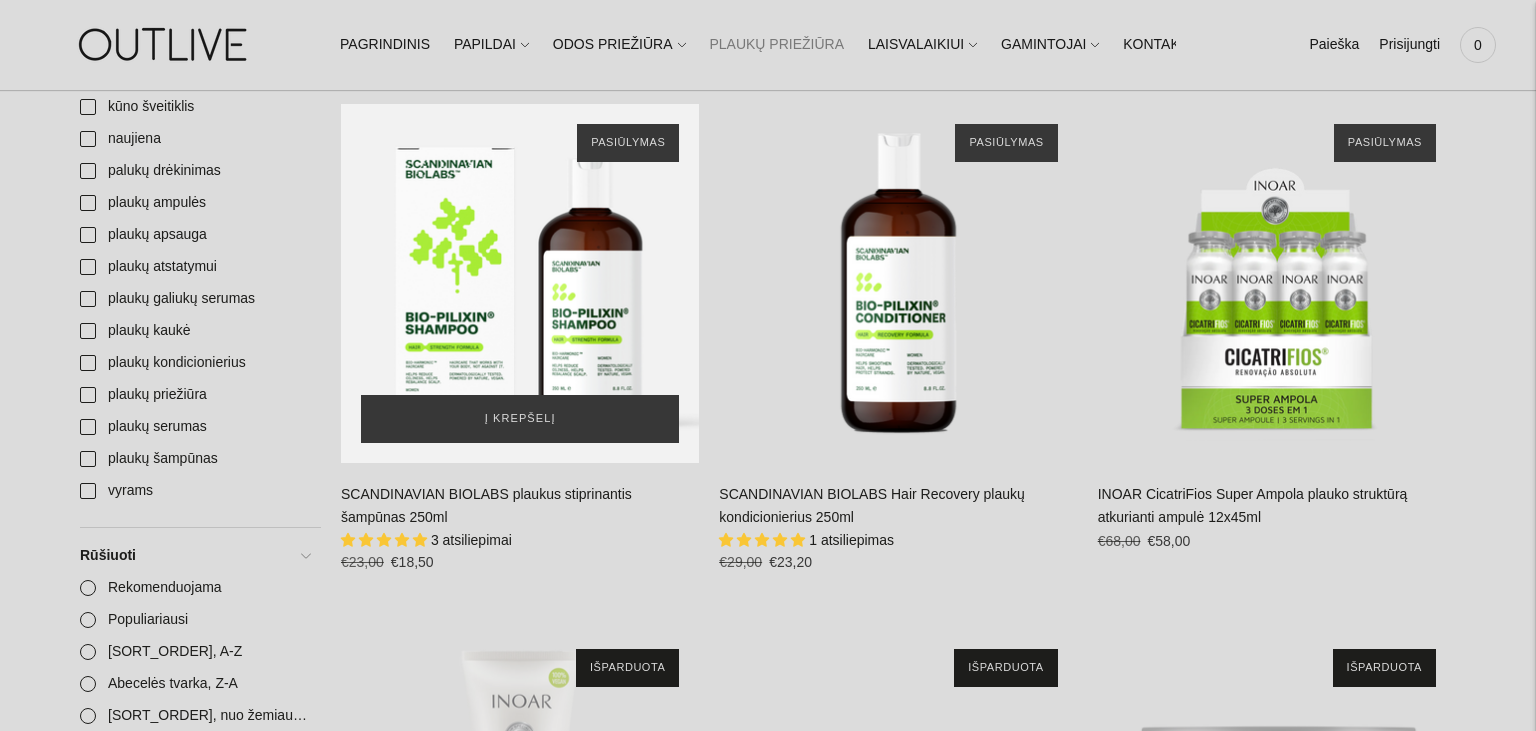 click at bounding box center (520, 283) 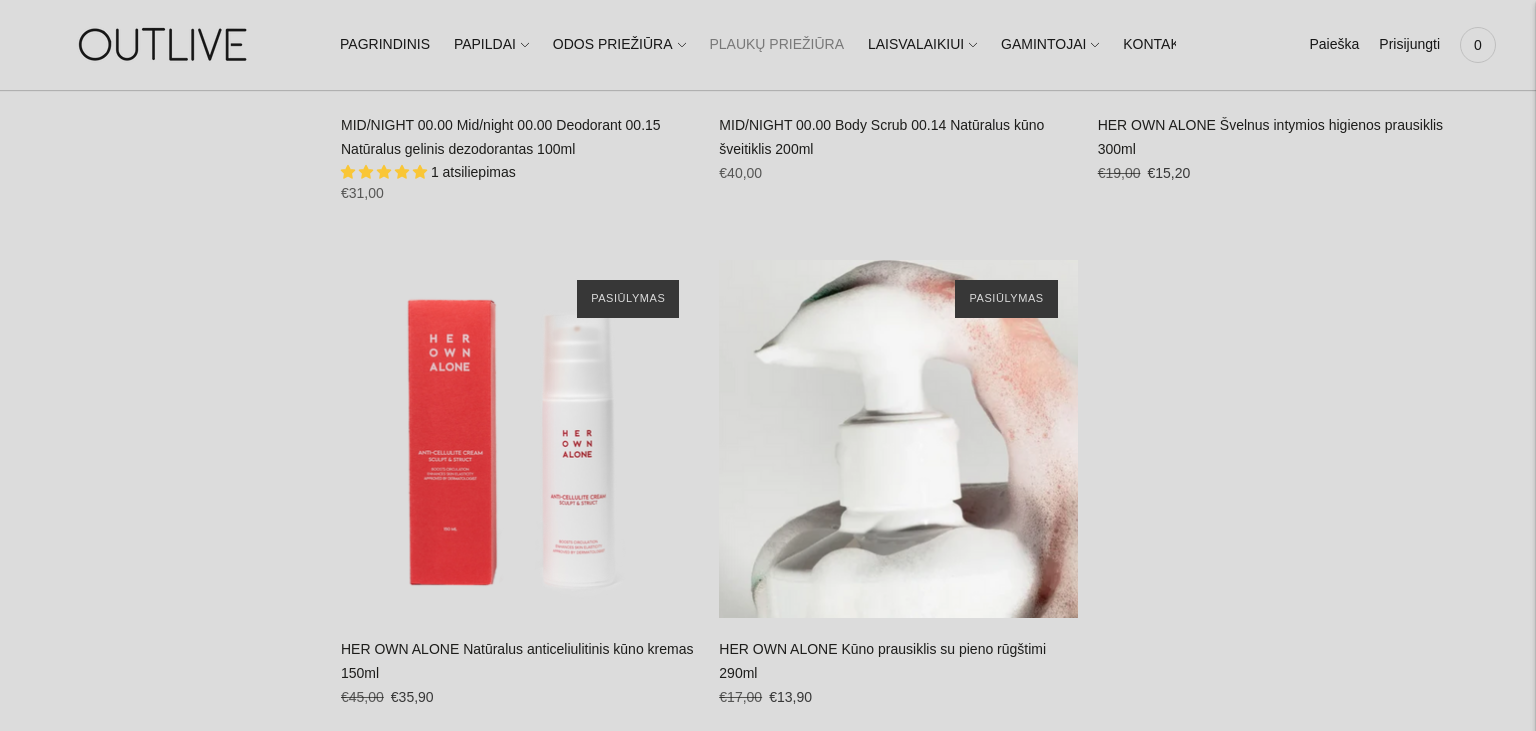 scroll, scrollTop: 6336, scrollLeft: 0, axis: vertical 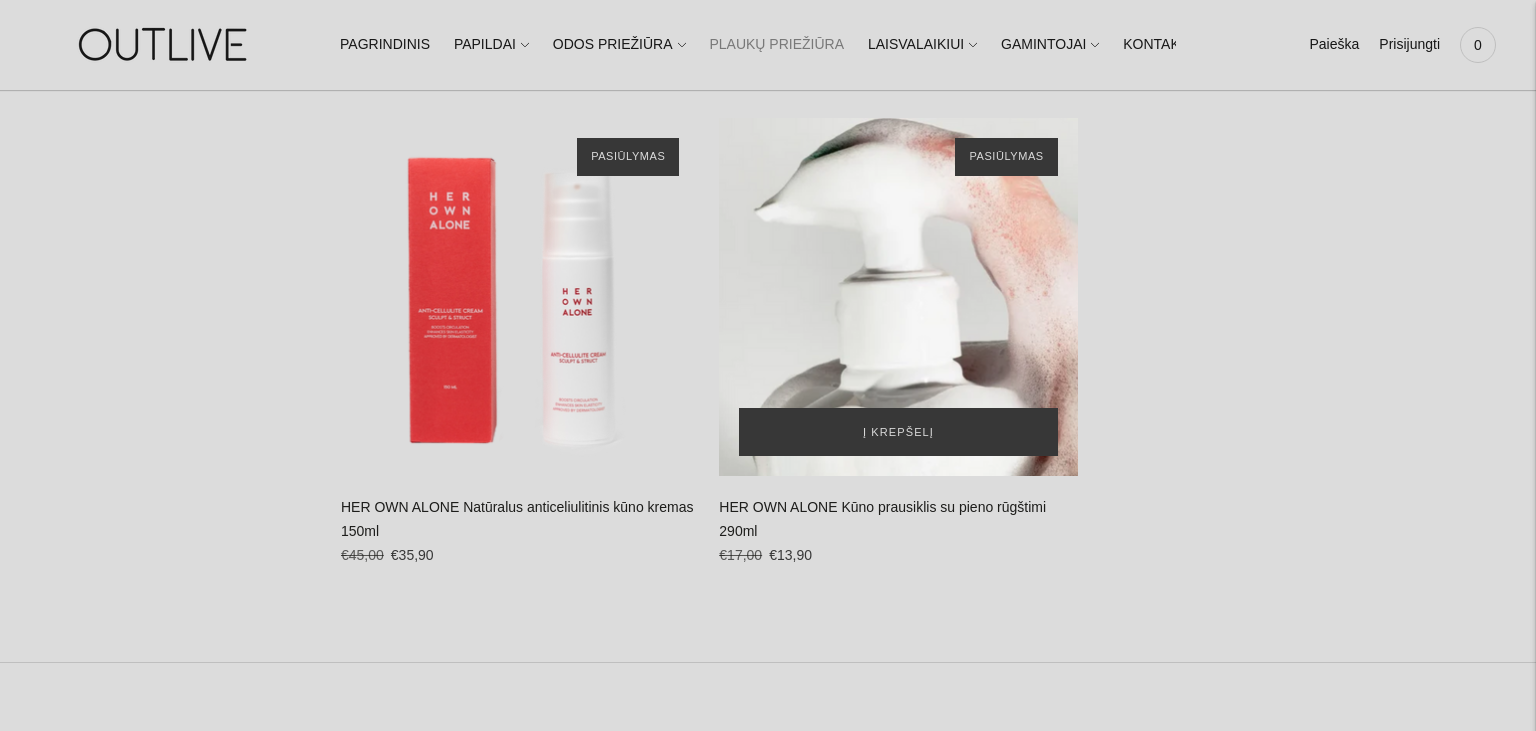 click at bounding box center [898, 297] 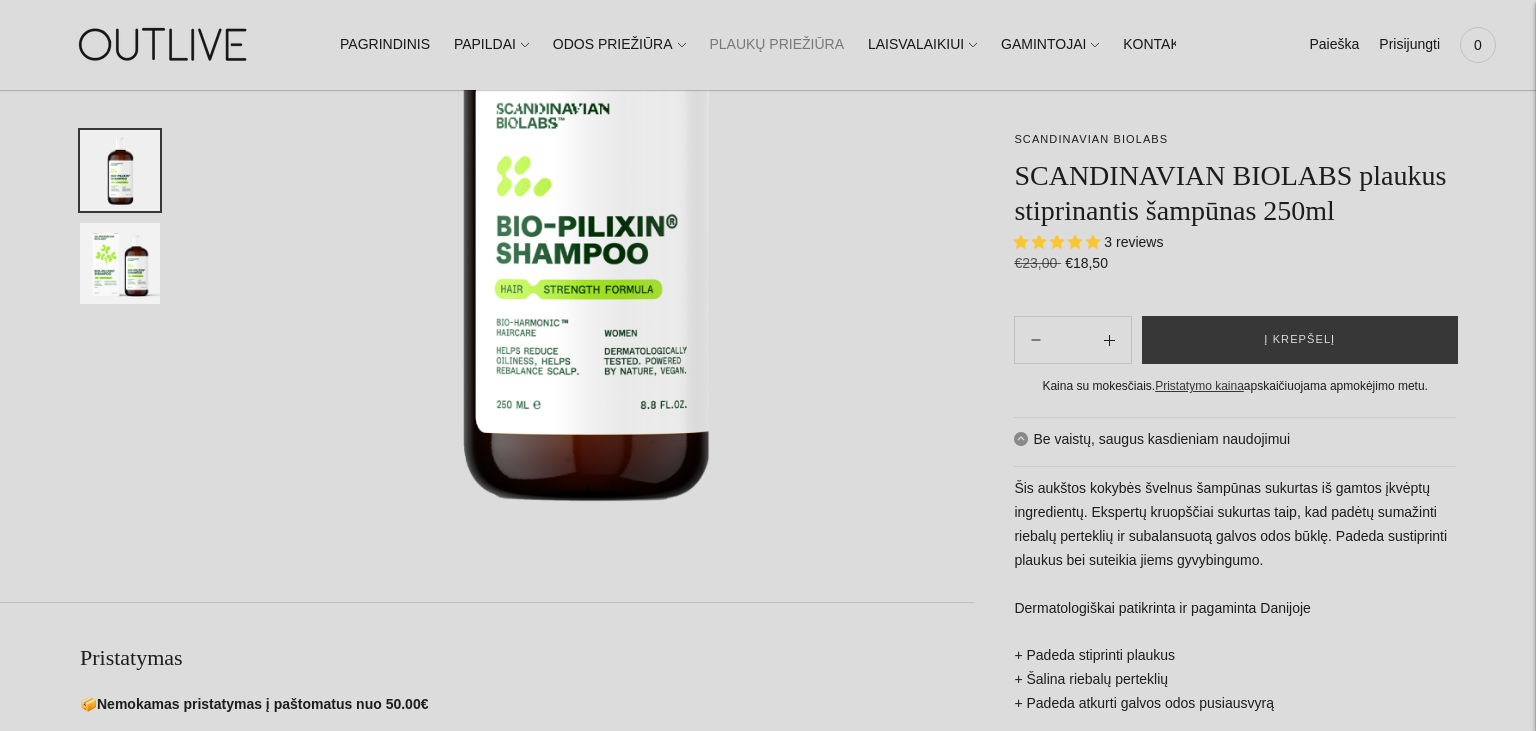 scroll, scrollTop: 422, scrollLeft: 0, axis: vertical 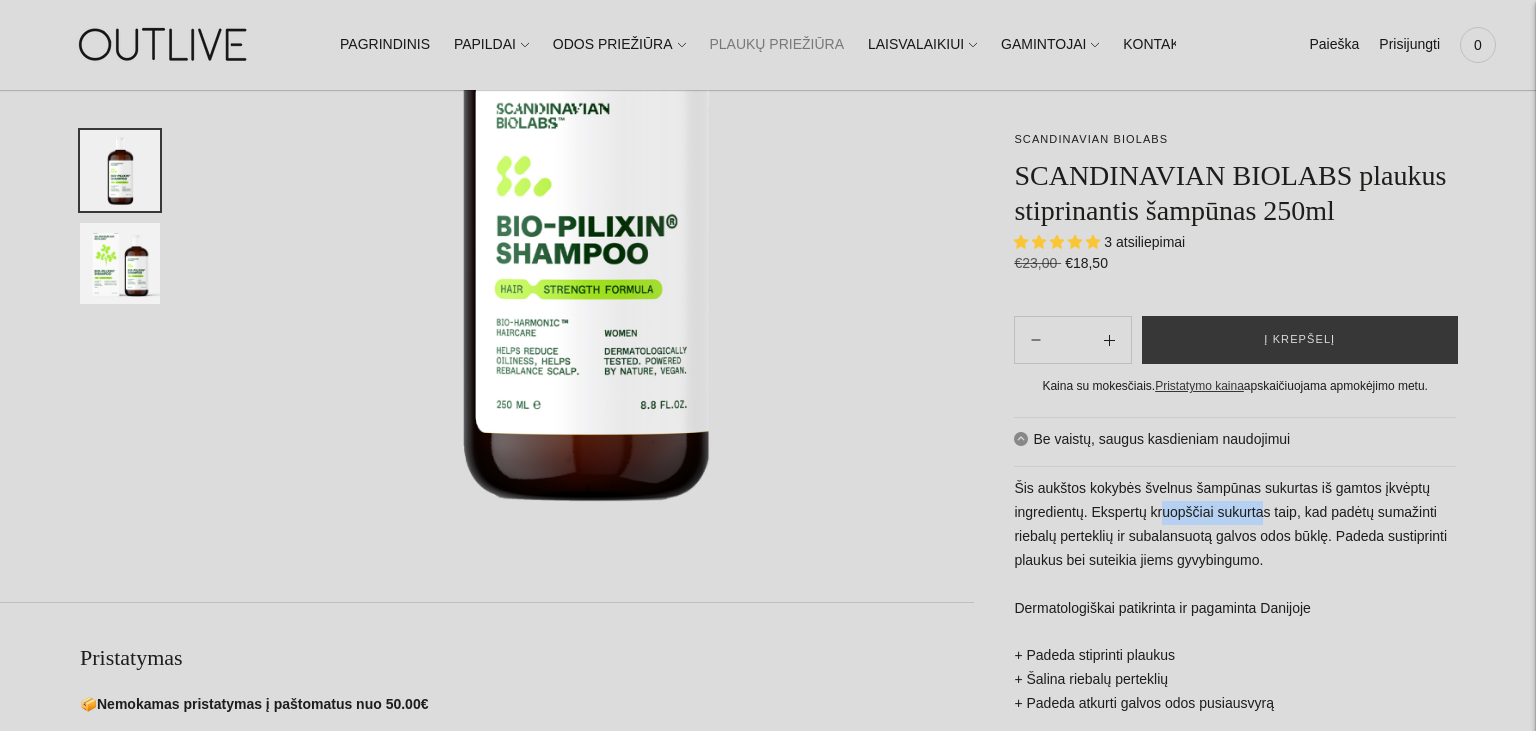 drag, startPoint x: 1158, startPoint y: 508, endPoint x: 1262, endPoint y: 522, distance: 104.93808 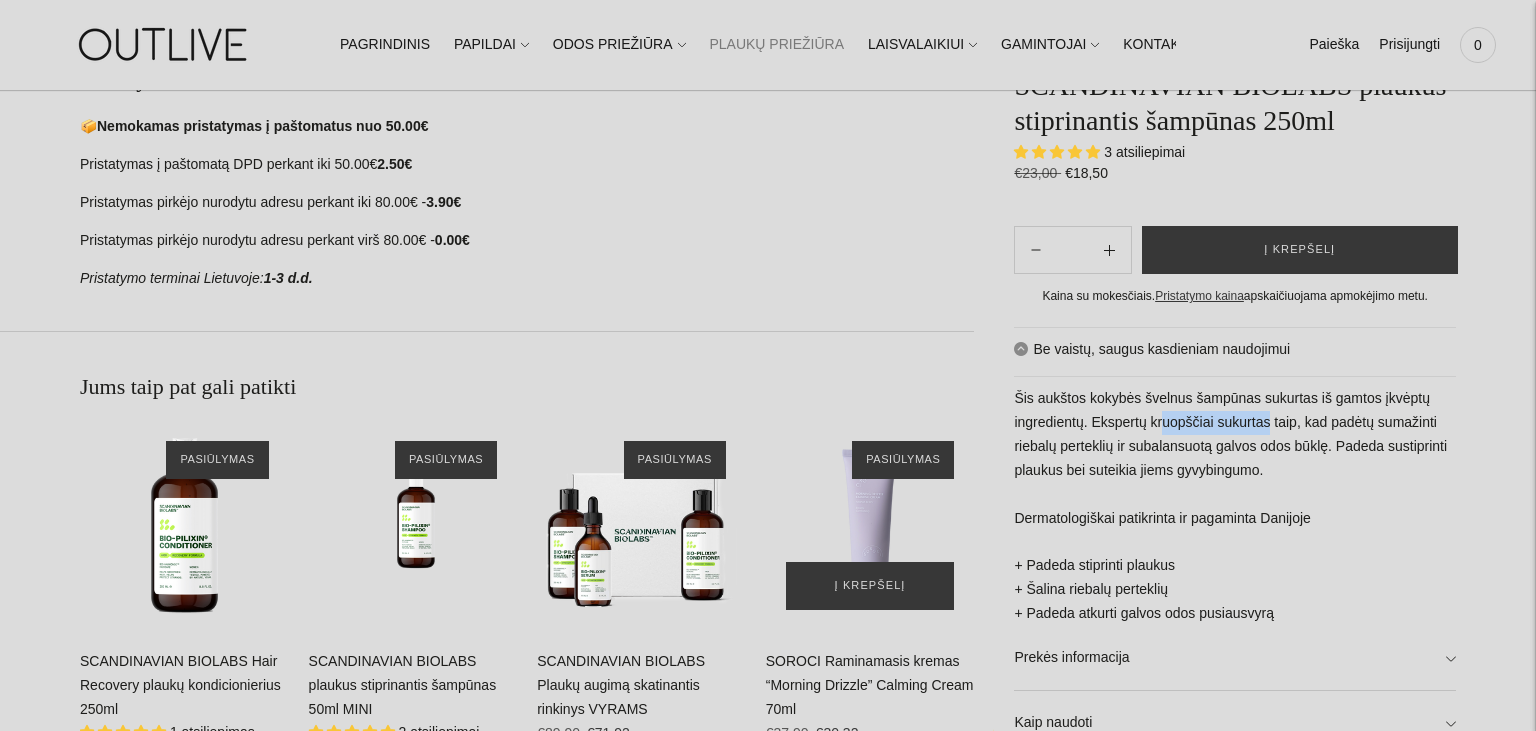 scroll, scrollTop: 1161, scrollLeft: 0, axis: vertical 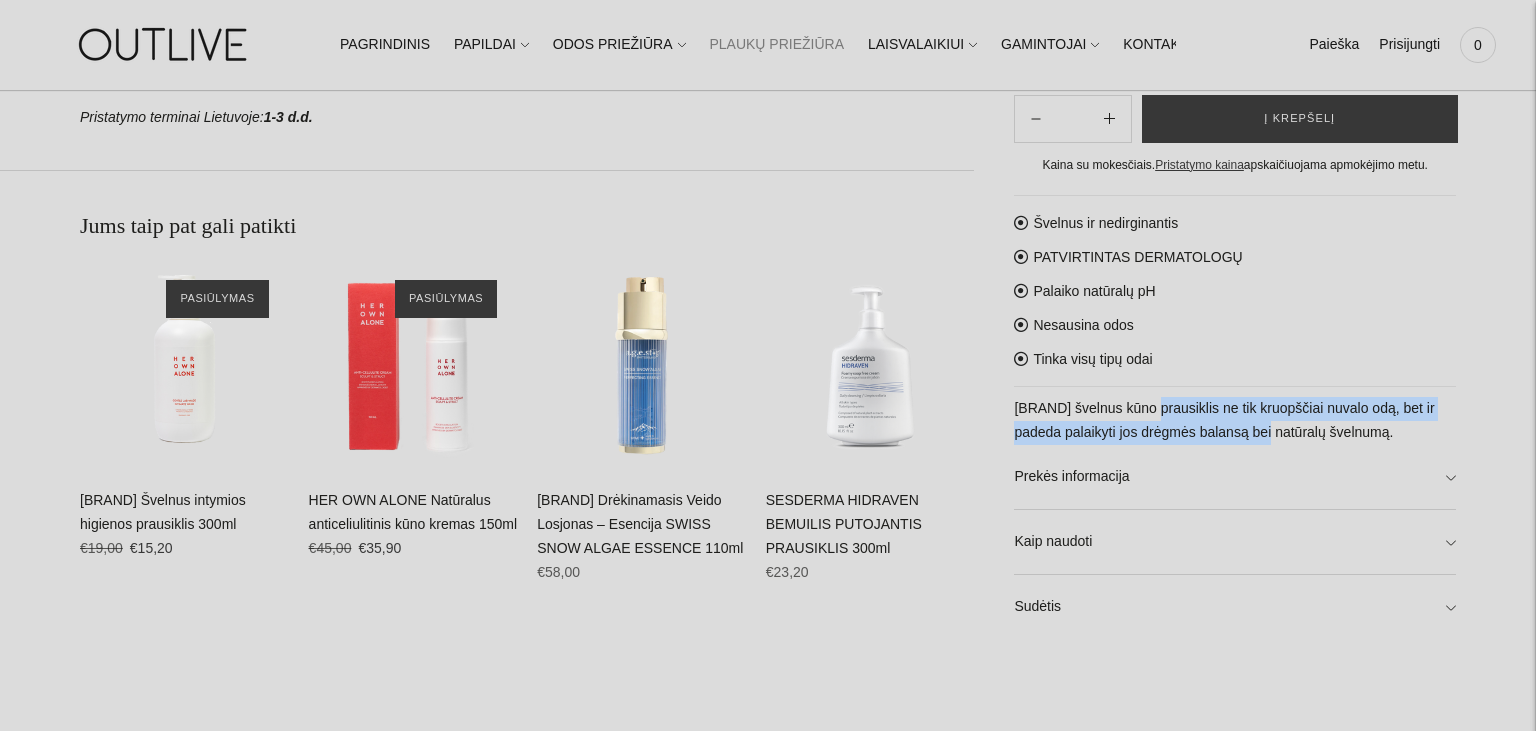 drag, startPoint x: 1154, startPoint y: 410, endPoint x: 1269, endPoint y: 426, distance: 116.10771 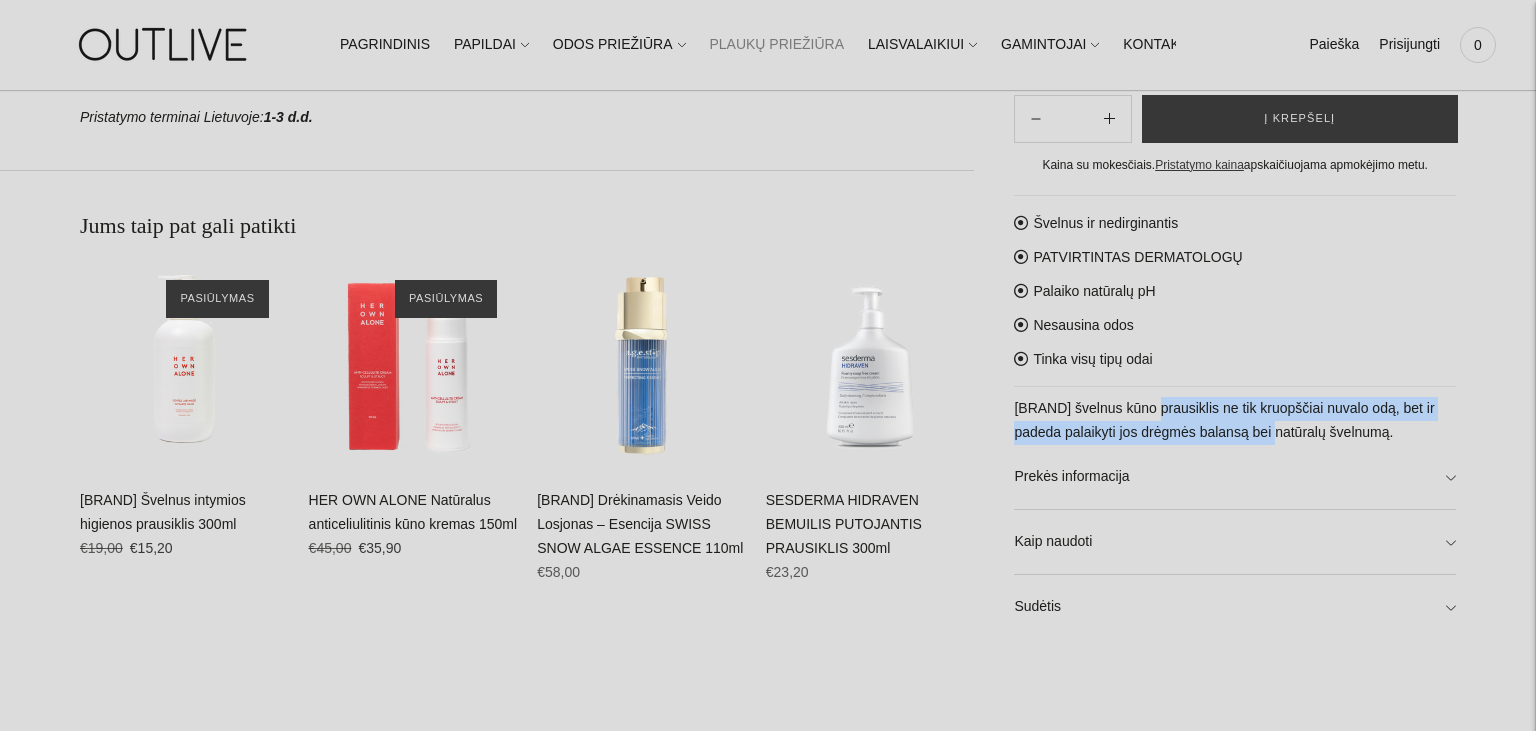 click on "Švelnus ir nedirginantis PATVIRTINTAS DERMATOLOGŲ Palaiko natūralų pH Nesausina odos Tinka visų tipų odai
Her Own Alone švelnus kūno prausiklis ne tik kruopščiai nuvalo odą, bet ir padeda palaikyti jos drėgmės balansą bei natūralų švelnumą.
Prekės informacija
Drėkina ir palaiko odos balansą – pieno rūgštis ir glicerinas padeda išlaikyti natūralų odos drėgmės lygį.
Švelnus ir nedirginantis – natūralūs augaliniai ekstraktai padeda nuraminti odą ir suteikia jai komforto pojūtį.
Pašalina nešvarumus nesausindamas – be agresyvių sulfatų, todėl oda išlieka švari, bet ne išsausėjusi.
Palaiko natūralų pH – pieno rūgštis prisideda prie odos pH balanso išlaikymo.
Tinka kasdieniam naudojimui – lengva, gelinė tekstūra idealiai tinka kasdieniam odos prausimui.
Kaip naudoti
Išspauskite šiek tiek produkto ant drėgnos odos ir švelniai įmasažuokite, kruopščiai nuplaukite. Tinka naudoti kasdien." at bounding box center (1235, 417) 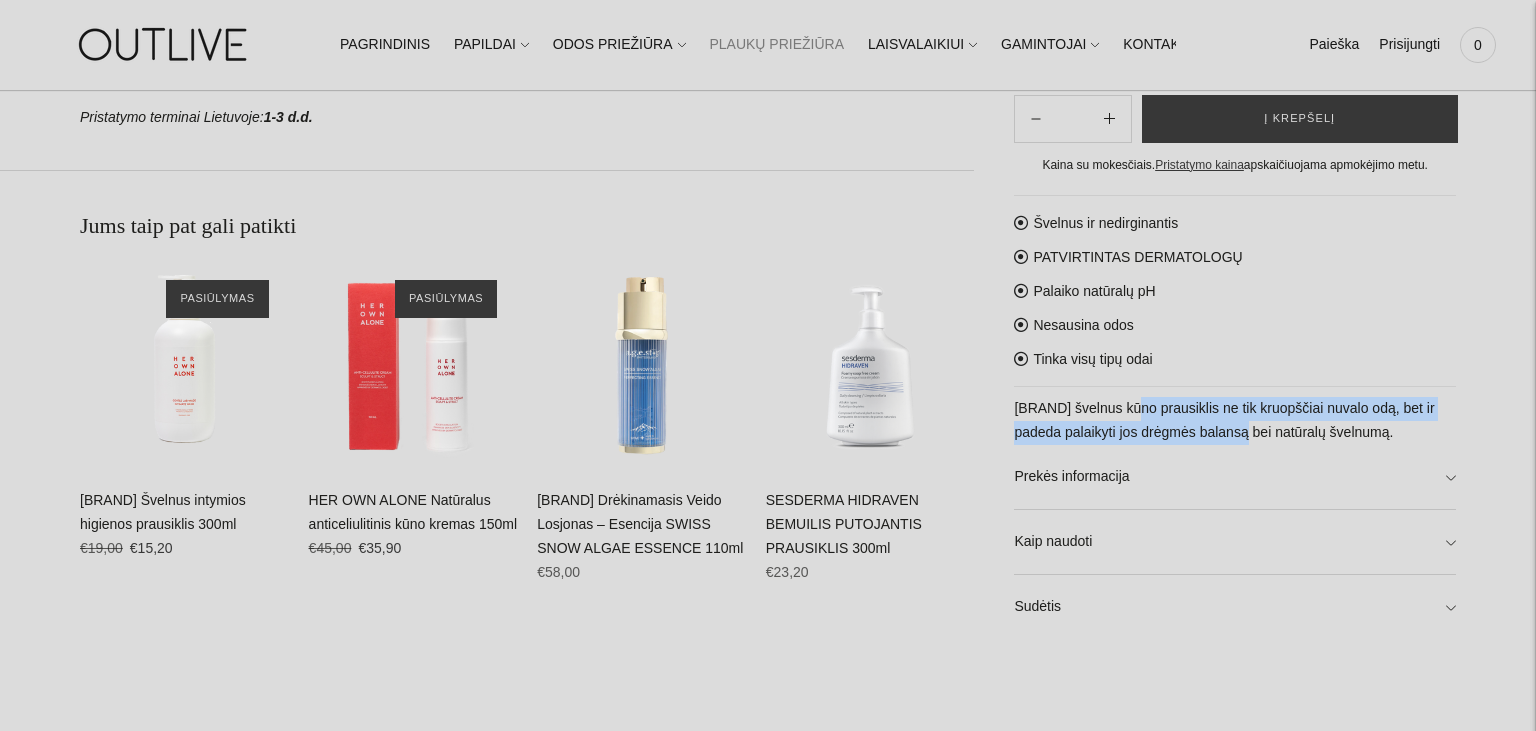 drag, startPoint x: 1136, startPoint y: 415, endPoint x: 1244, endPoint y: 429, distance: 108.903625 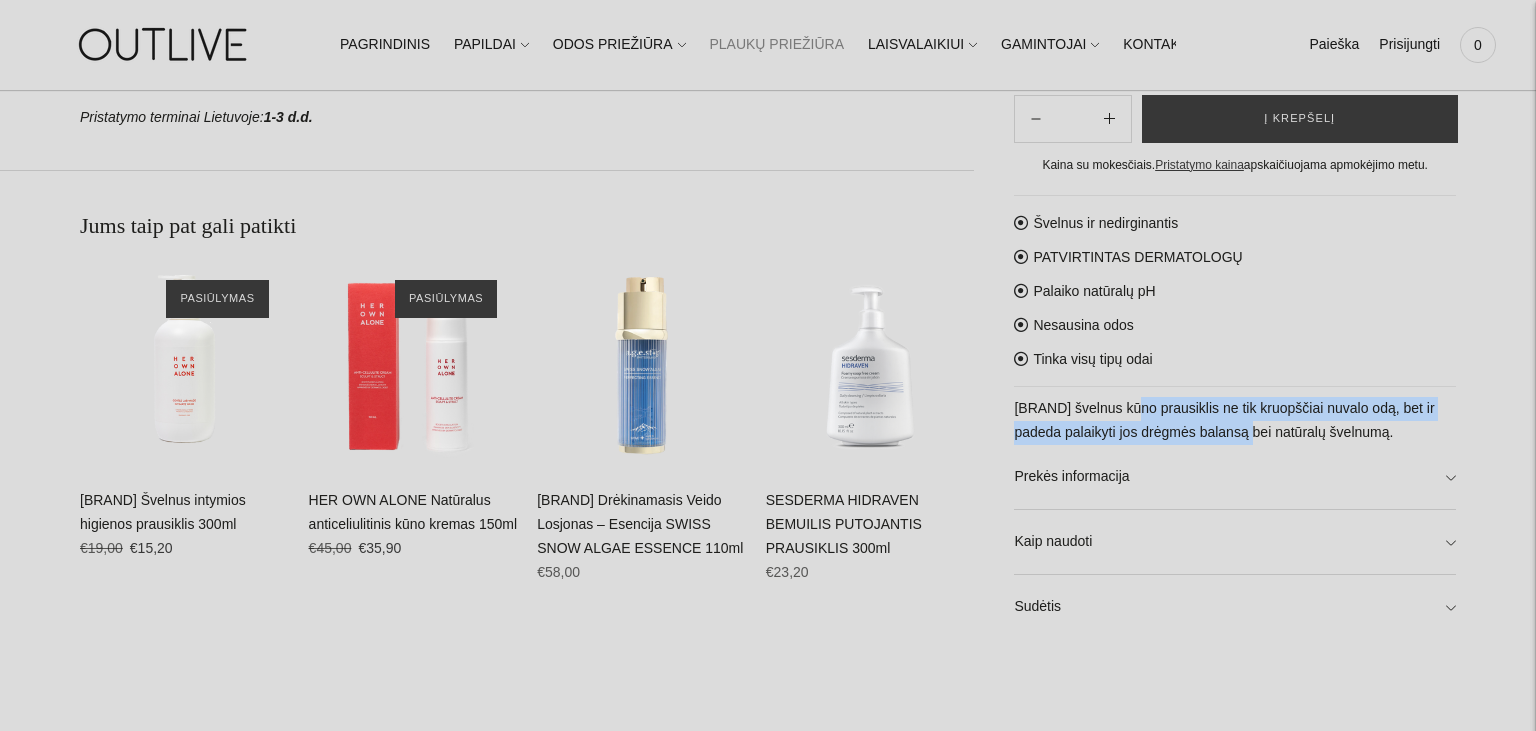 click on "Švelnus ir nedirginantis PATVIRTINTAS DERMATOLOGŲ Palaiko natūralų pH Nesausina odos Tinka visų tipų odai
Her Own Alone švelnus kūno prausiklis ne tik kruopščiai nuvalo odą, bet ir padeda palaikyti jos drėgmės balansą bei natūralų švelnumą.
Prekės informacija
Drėkina ir palaiko odos balansą – pieno rūgštis ir glicerinas padeda išlaikyti natūralų odos drėgmės lygį.
Švelnus ir nedirginantis – natūralūs augaliniai ekstraktai padeda nuraminti odą ir suteikia jai komforto pojūtį.
Pašalina nešvarumus nesausindamas – be agresyvių sulfatų, todėl oda išlieka švari, bet ne išsausėjusi.
Palaiko natūralų pH – pieno rūgštis prisideda prie odos pH balanso išlaikymo.
Tinka kasdieniam naudojimui – lengva, gelinė tekstūra idealiai tinka kasdieniam odos prausimui.
Kaip naudoti
Išspauskite šiek tiek produkto ant drėgnos odos ir švelniai įmasažuokite, kruopščiai nuplaukite. Tinka naudoti kasdien." at bounding box center (1235, 417) 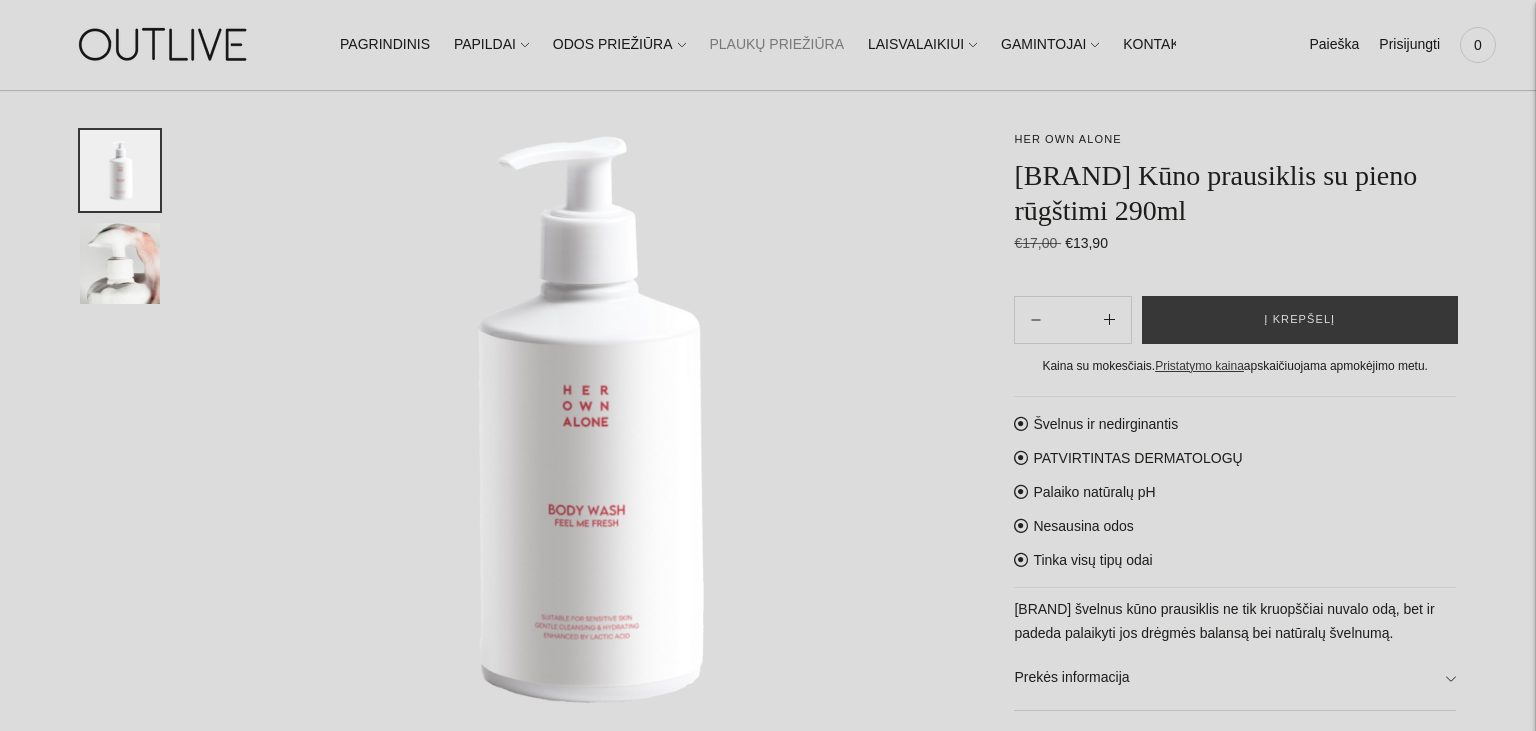 scroll, scrollTop: 105, scrollLeft: 0, axis: vertical 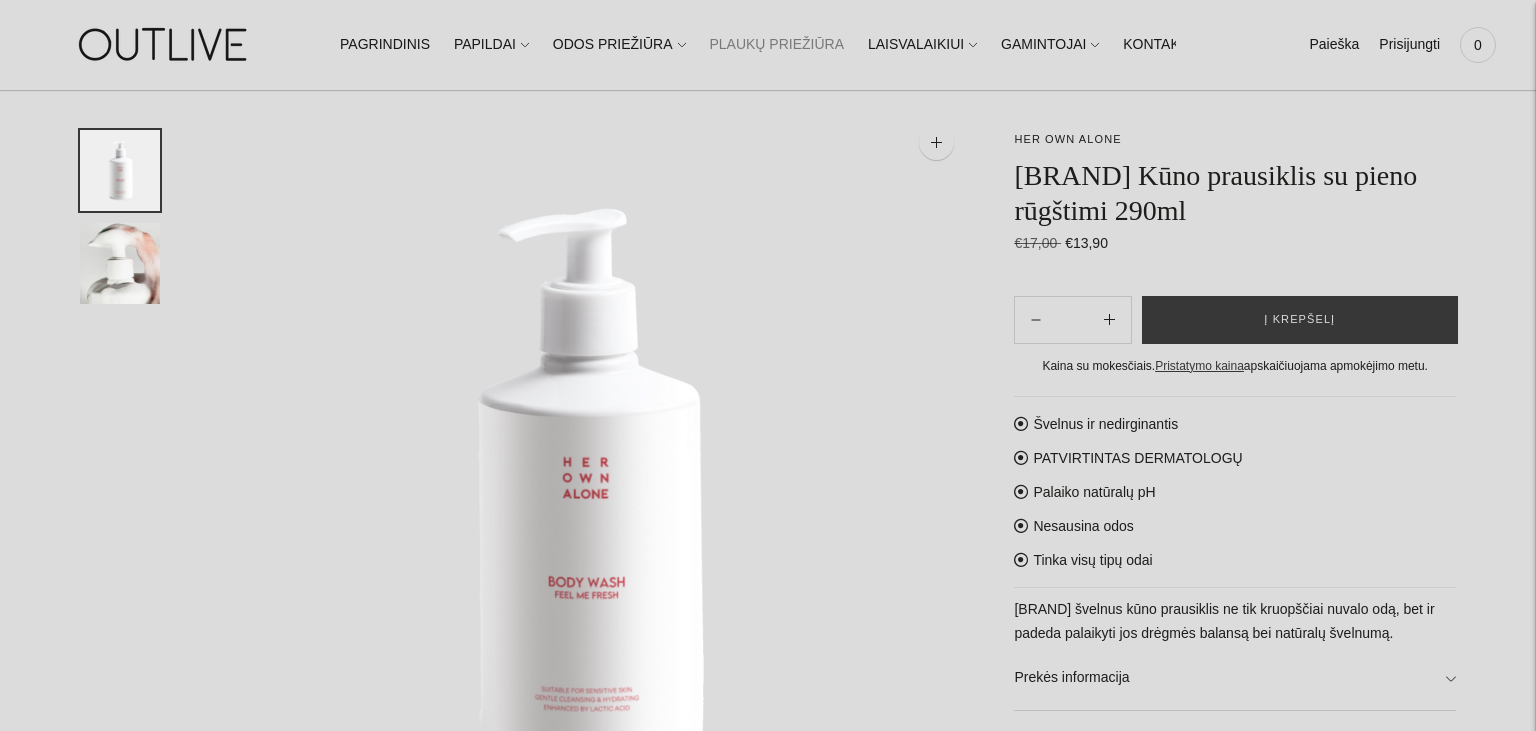 click on "PLAUKŲ PRIEŽIŪRA" at bounding box center (776, 45) 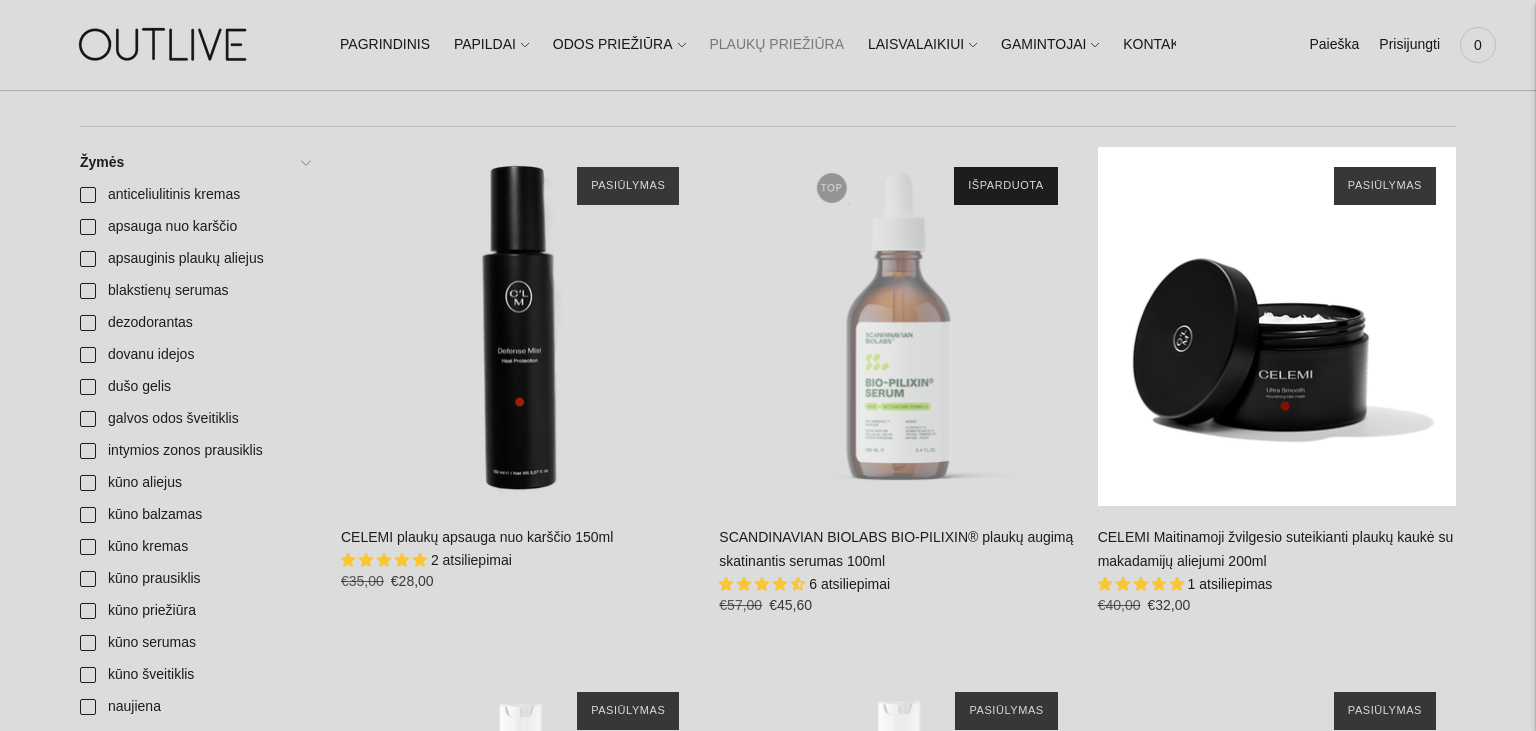 scroll, scrollTop: 528, scrollLeft: 0, axis: vertical 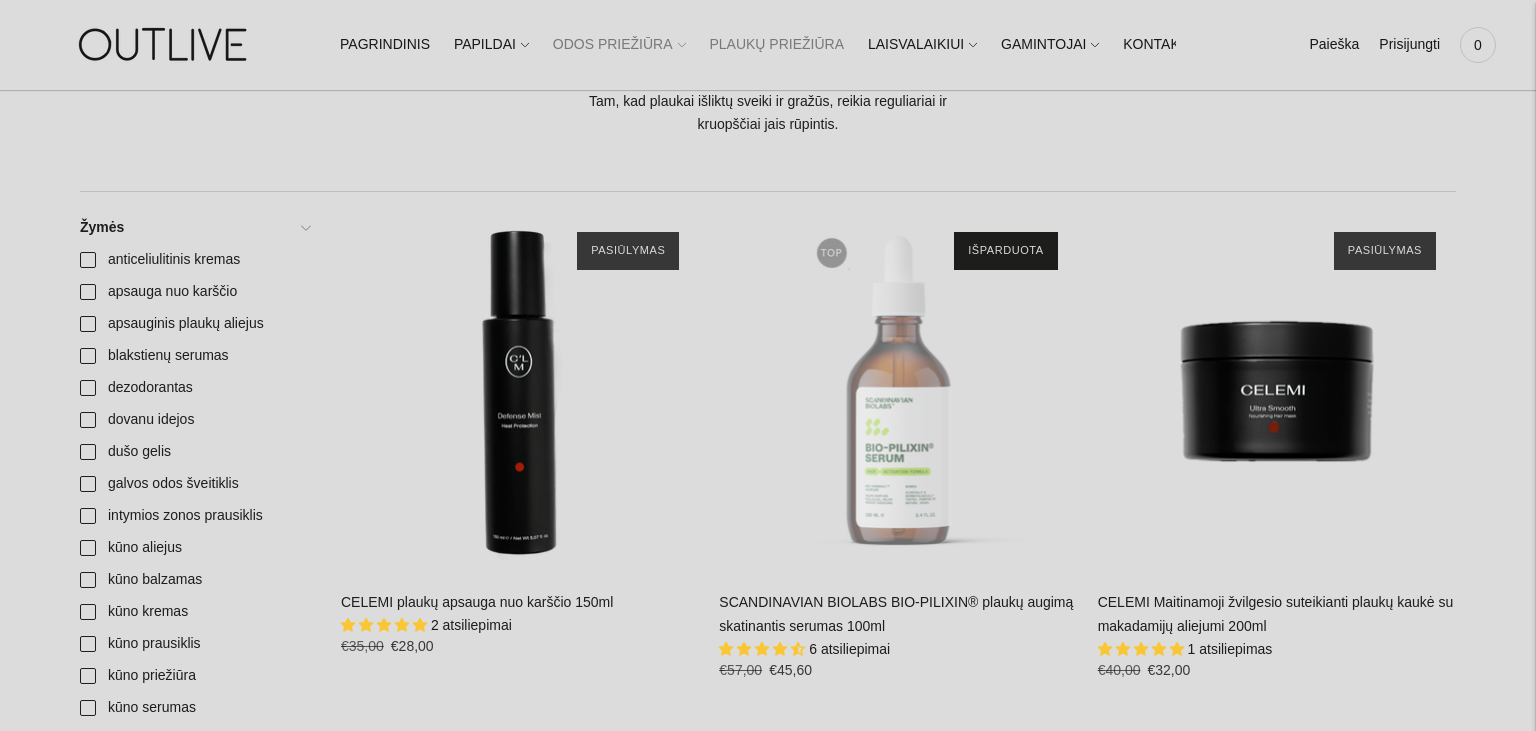 click on "ODOS PRIEŽIŪRA" at bounding box center (619, 45) 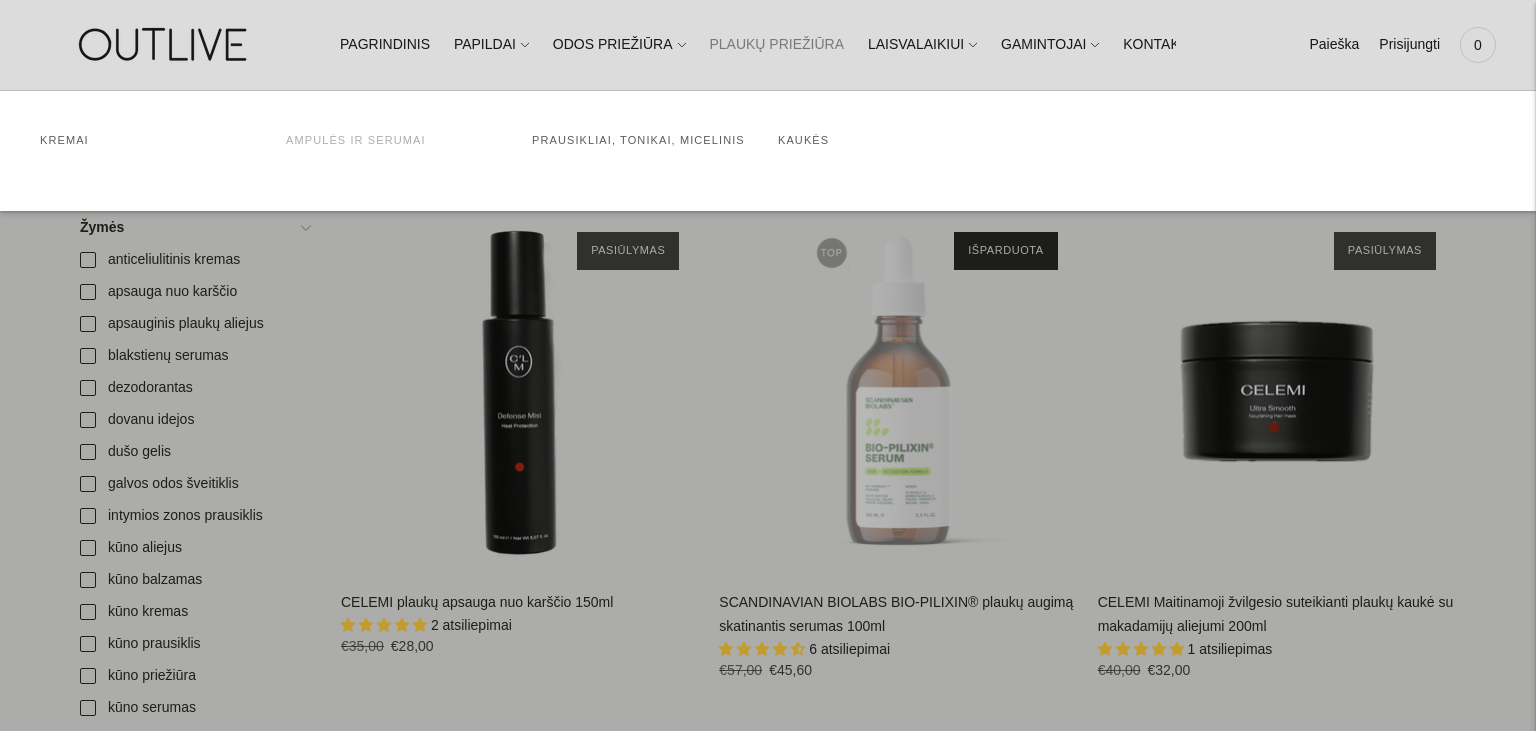 click on "Ampulės ir serumai" at bounding box center [356, 140] 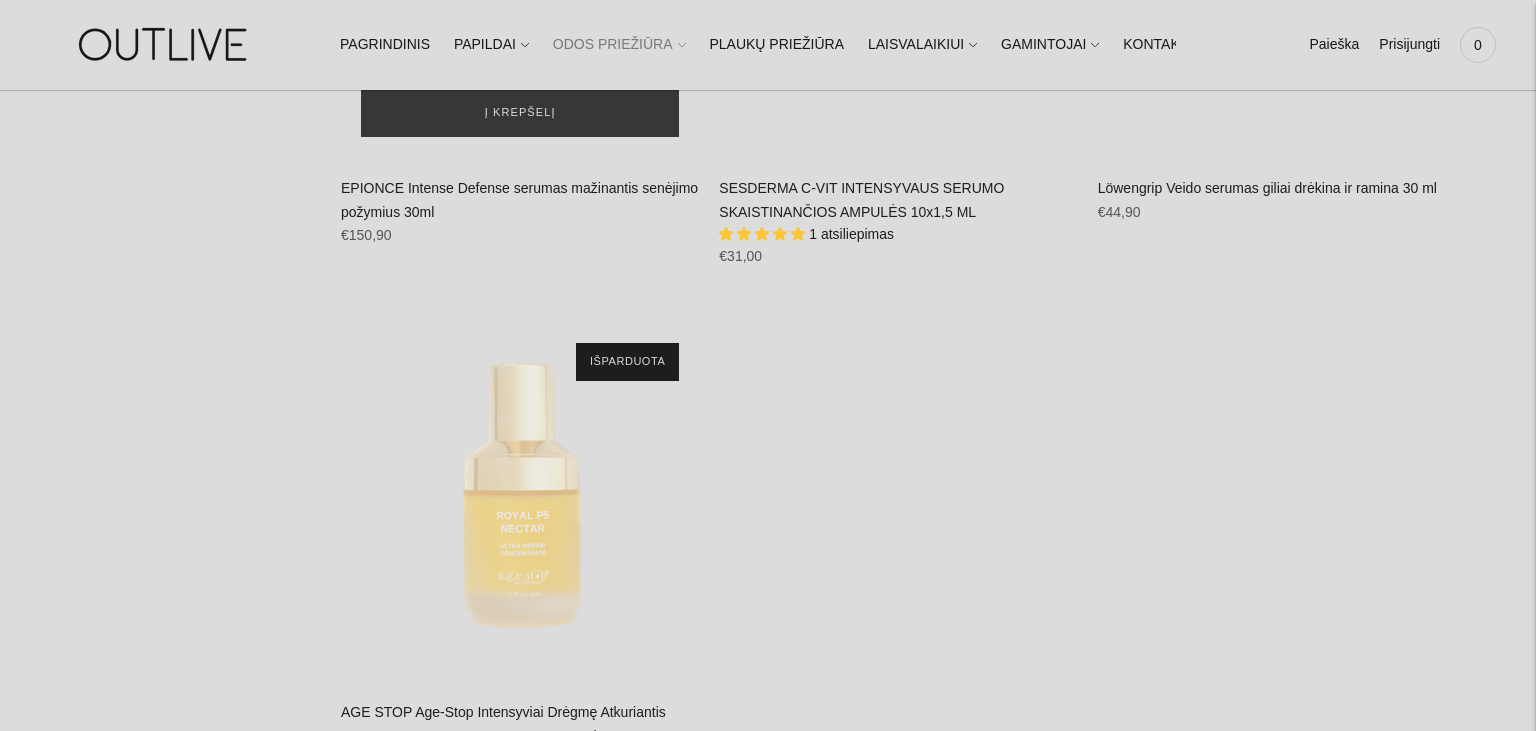 scroll, scrollTop: 2640, scrollLeft: 0, axis: vertical 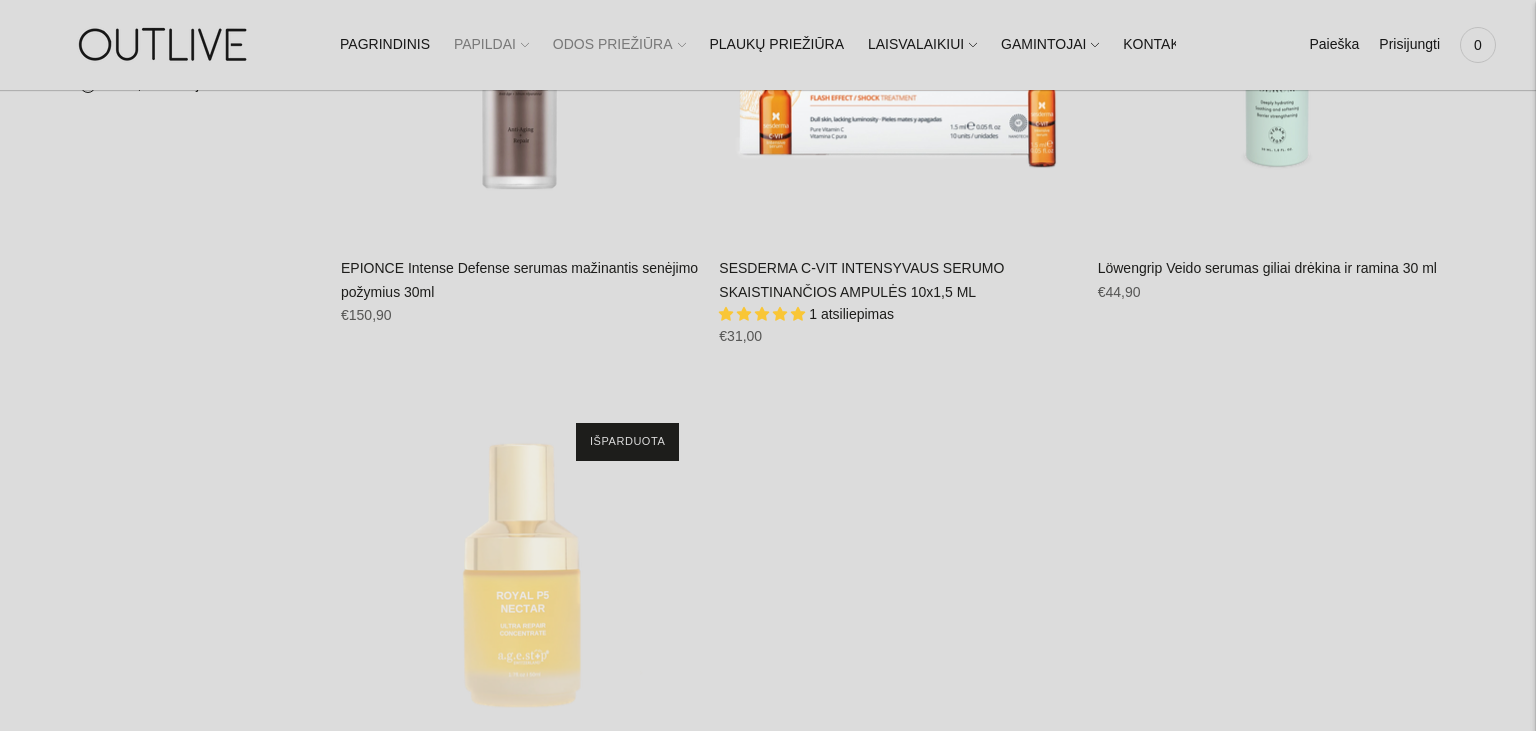 click on "PAPILDAI" at bounding box center (491, 45) 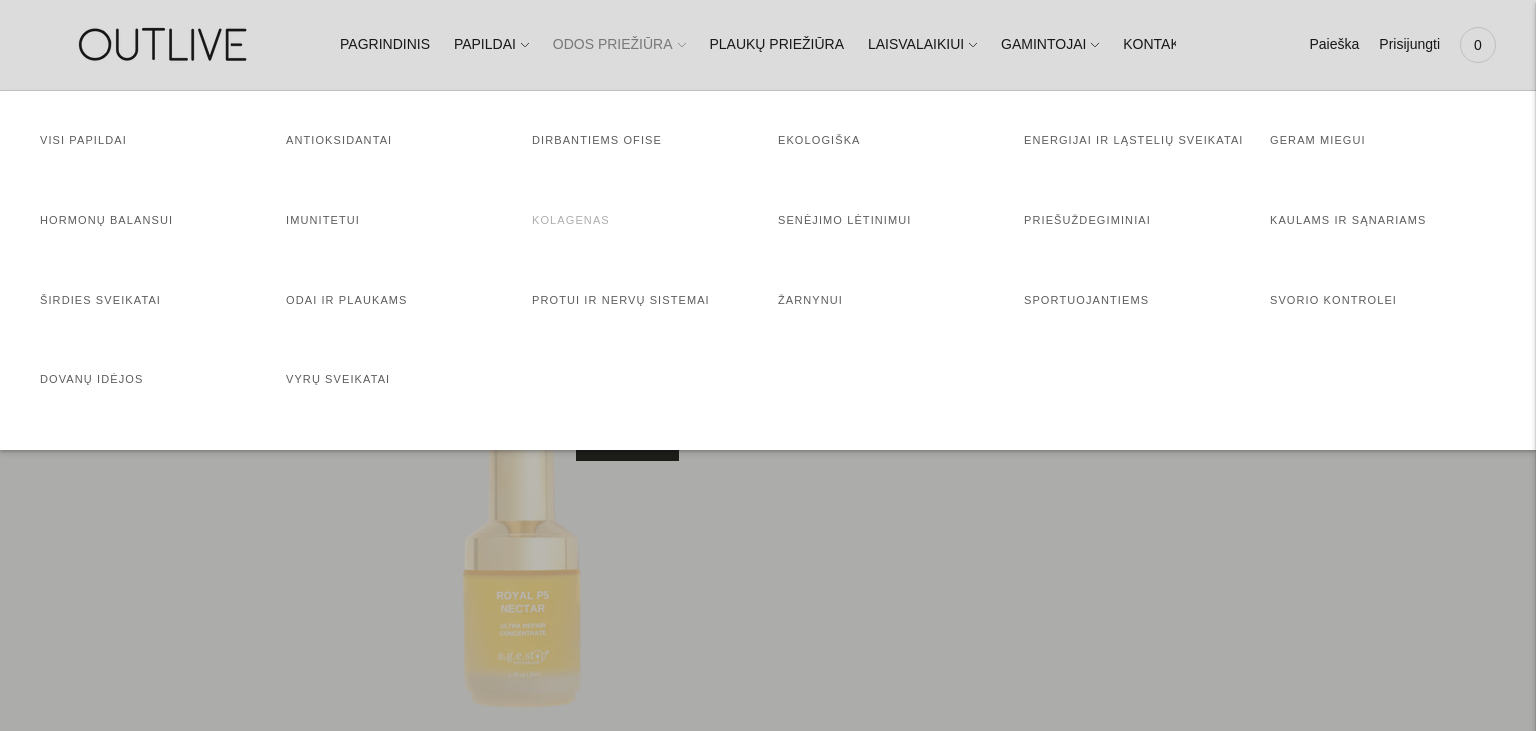 click on "Kolagenas" at bounding box center (571, 220) 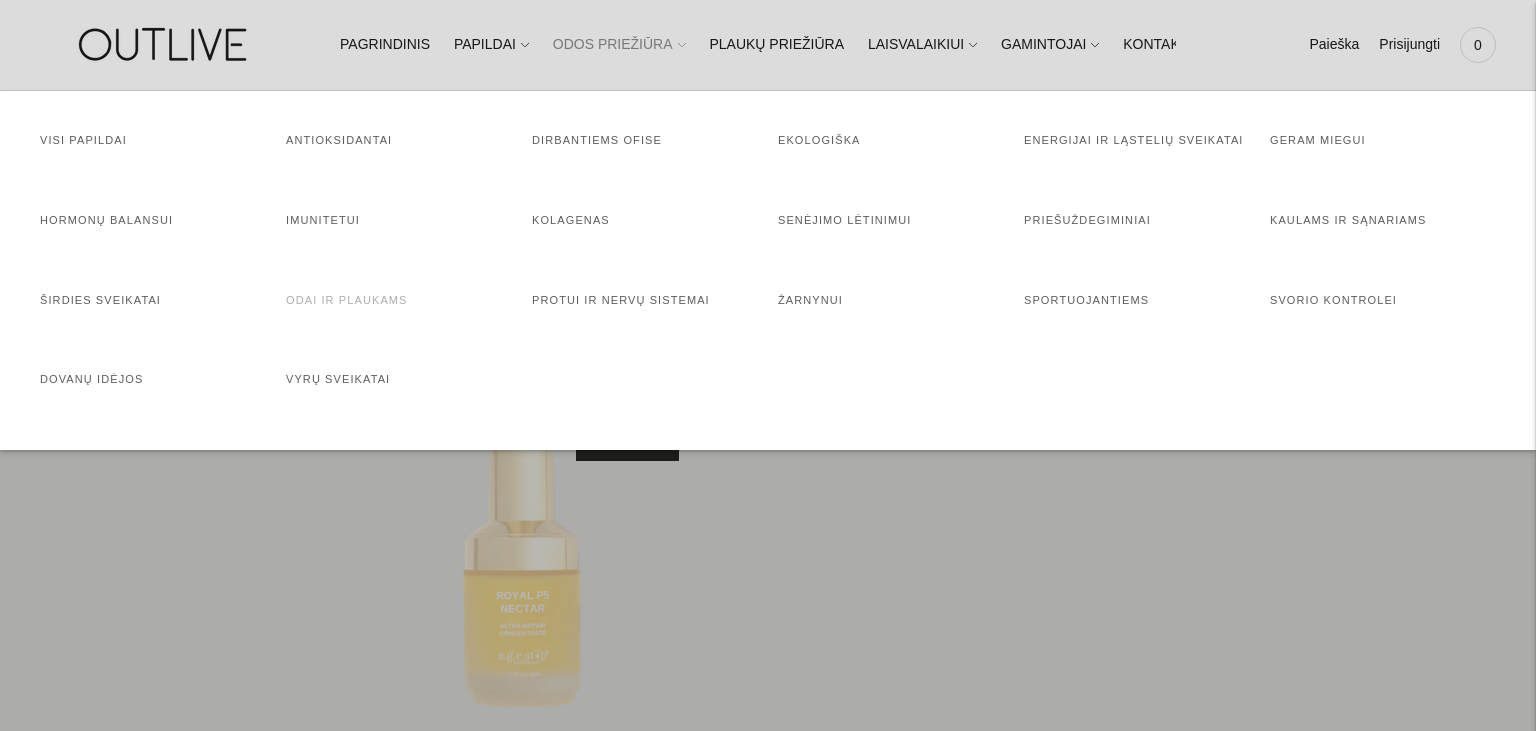 click on "Odai ir plaukams" at bounding box center (347, 300) 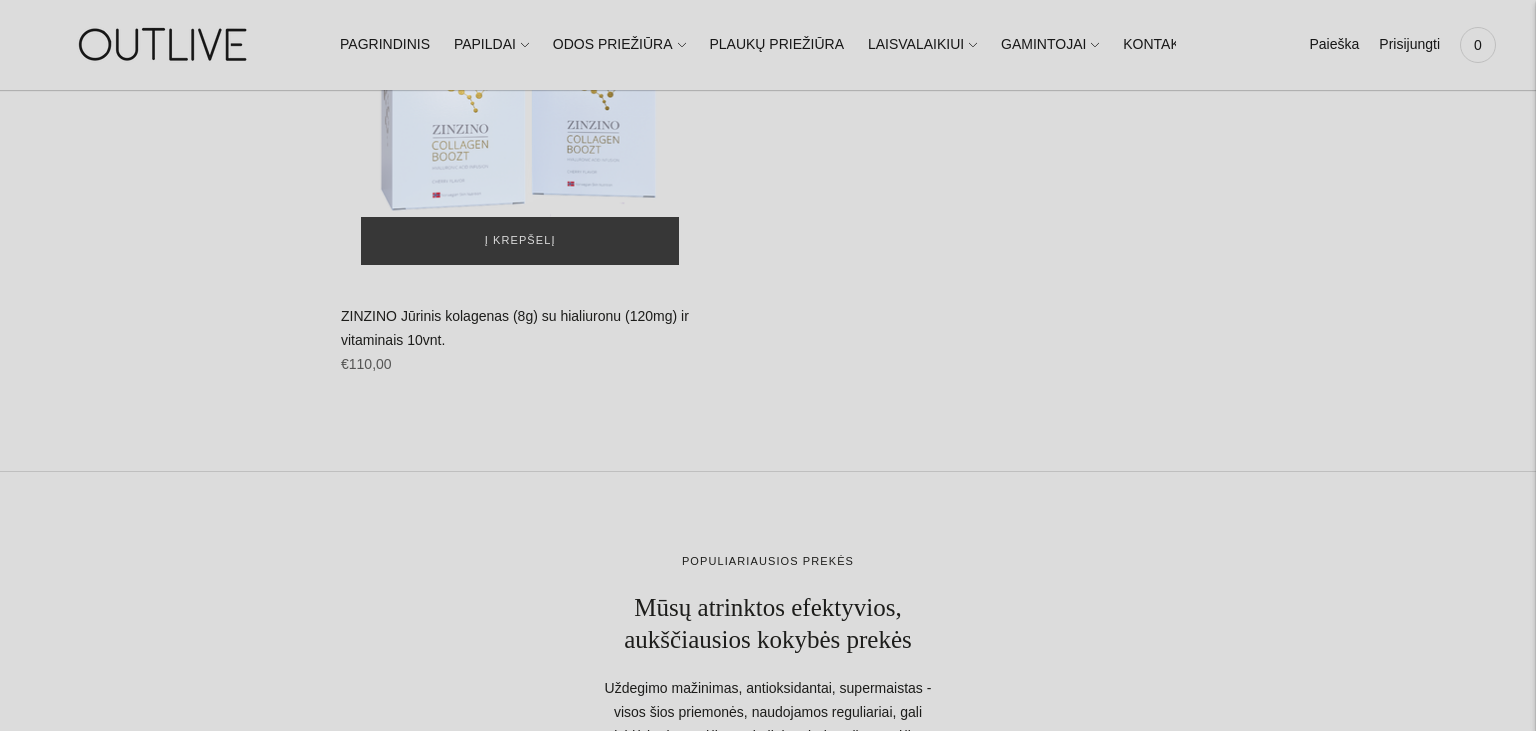 scroll, scrollTop: 3168, scrollLeft: 0, axis: vertical 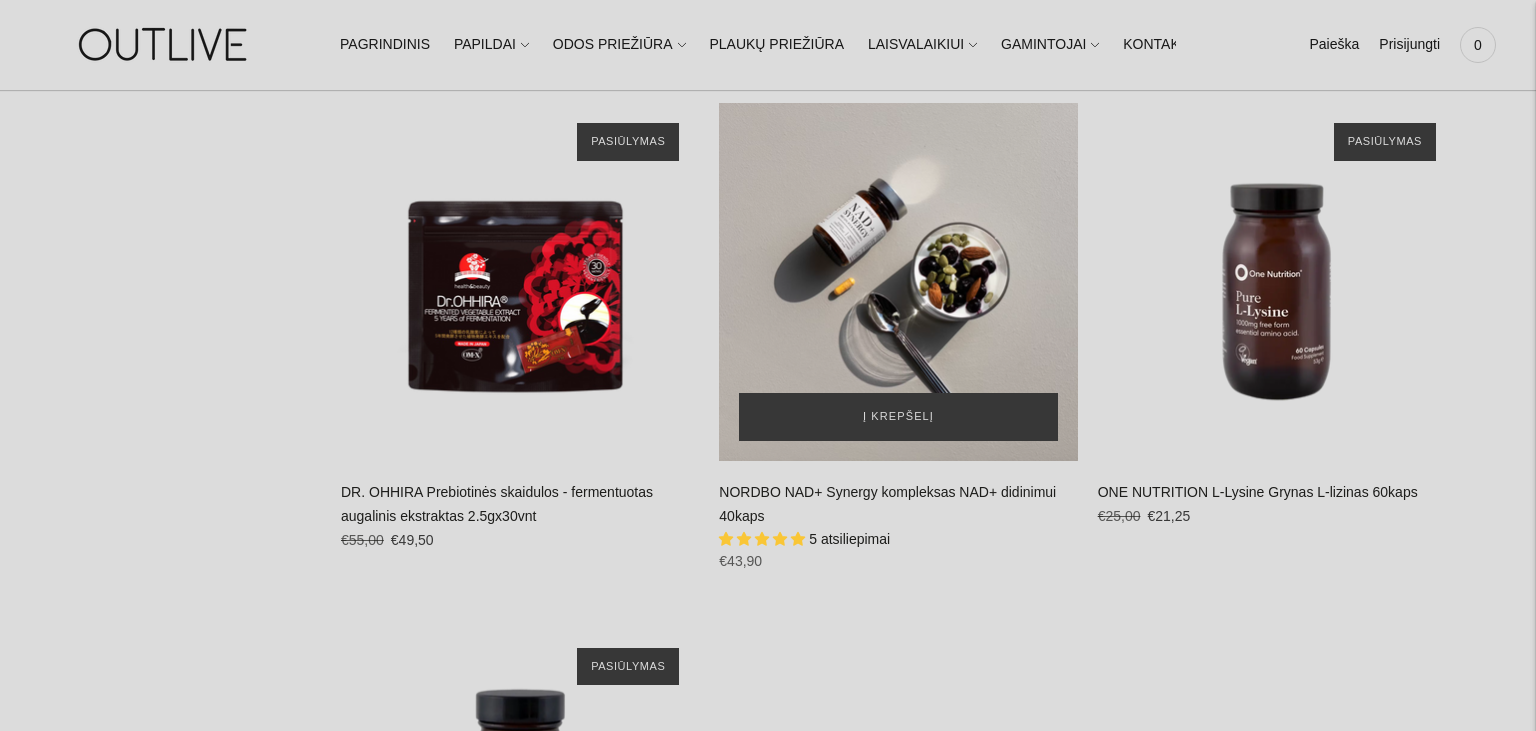 click at bounding box center [898, 282] 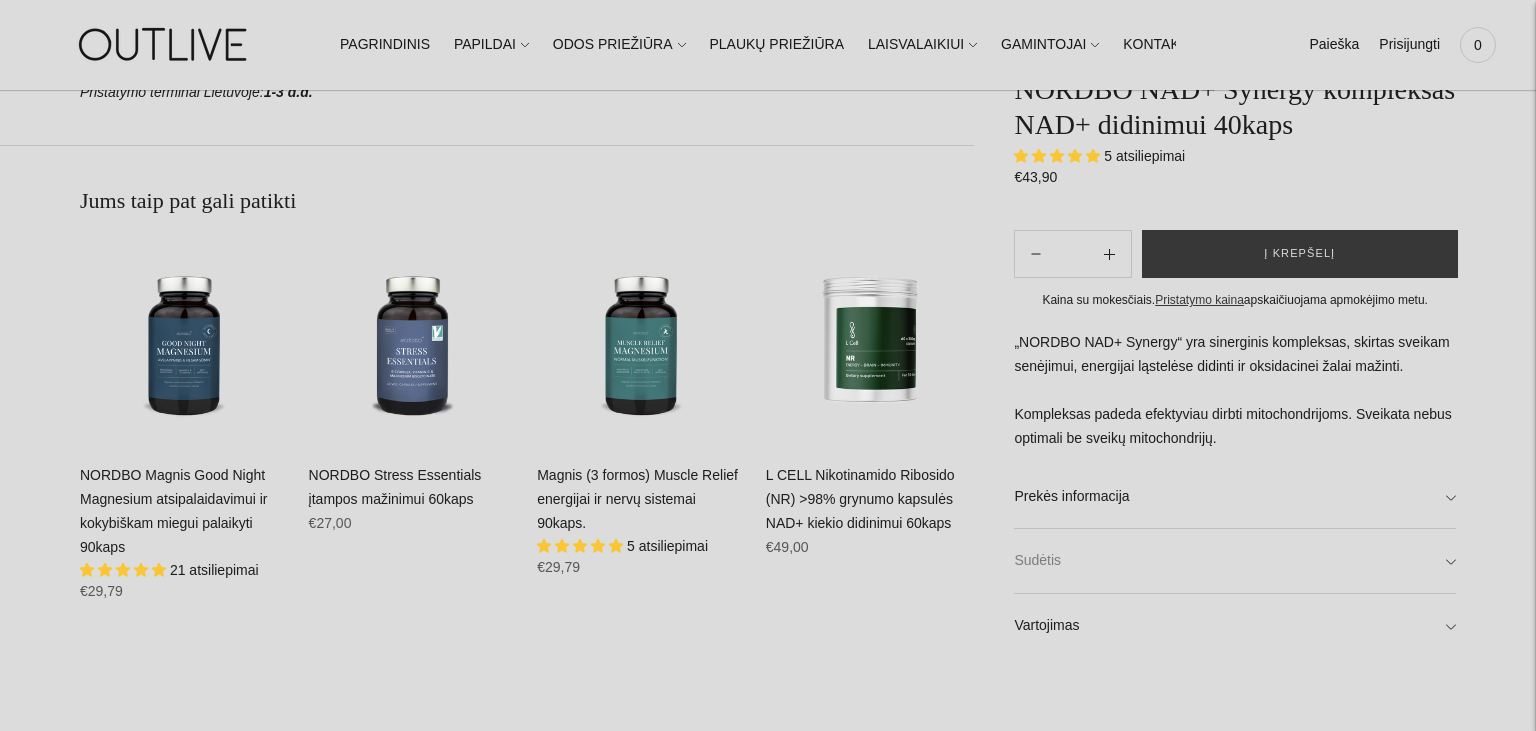 scroll, scrollTop: 1372, scrollLeft: 0, axis: vertical 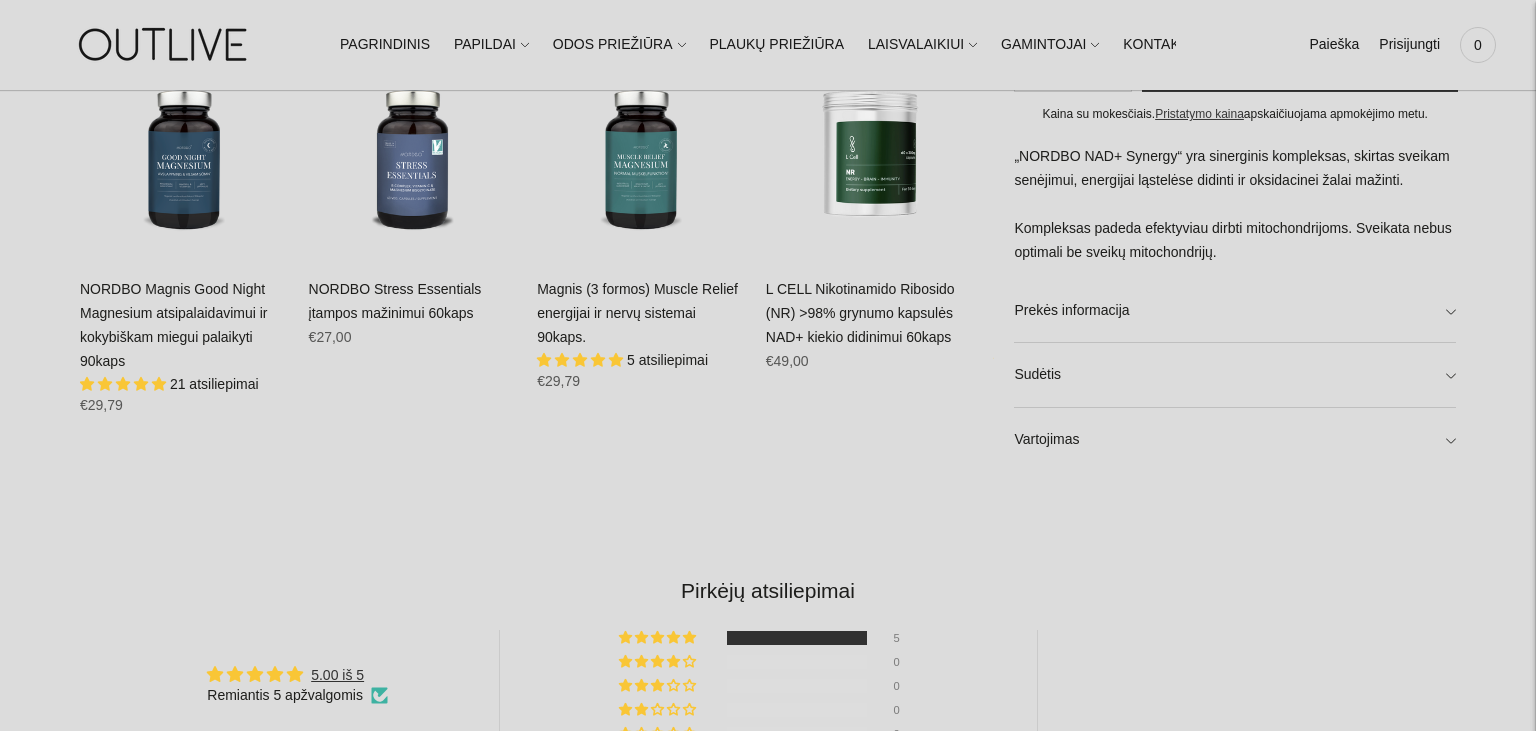 click on "L CELL Nikotinamido Ribosido (NR) >98% grynumo kapsulės  NAD+ kiekio didinimui 60kaps" at bounding box center [860, 313] 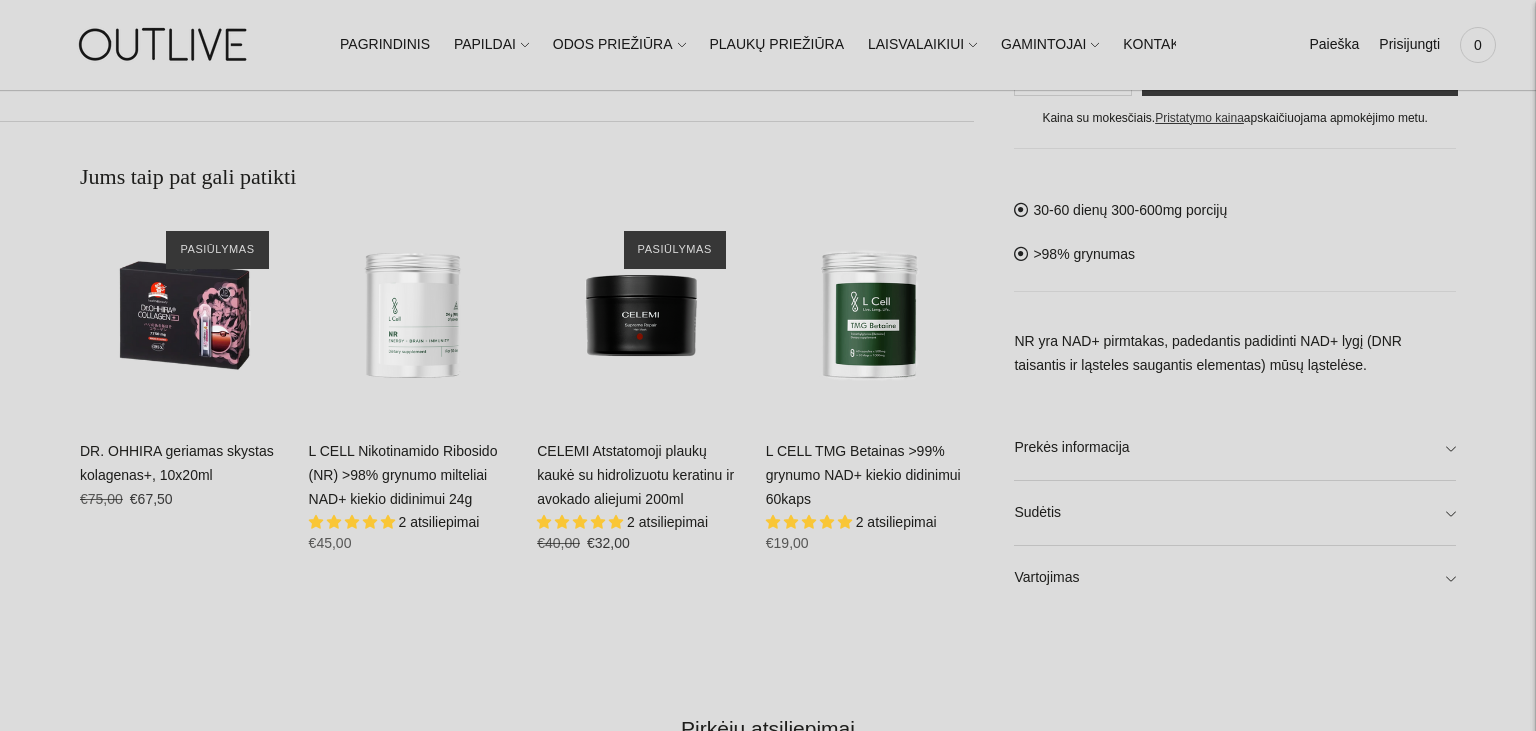scroll, scrollTop: 1161, scrollLeft: 0, axis: vertical 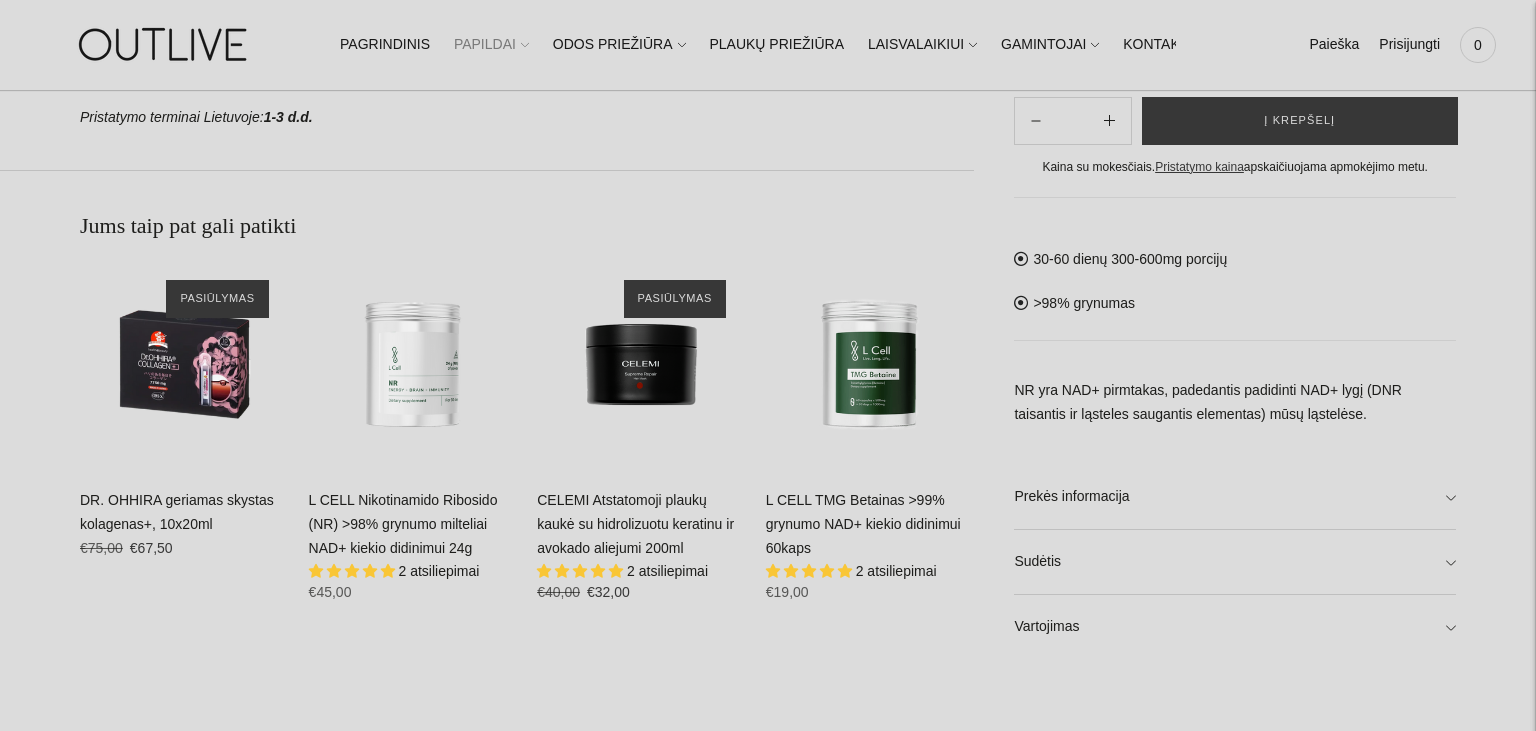 click on "PAPILDAI" at bounding box center [491, 45] 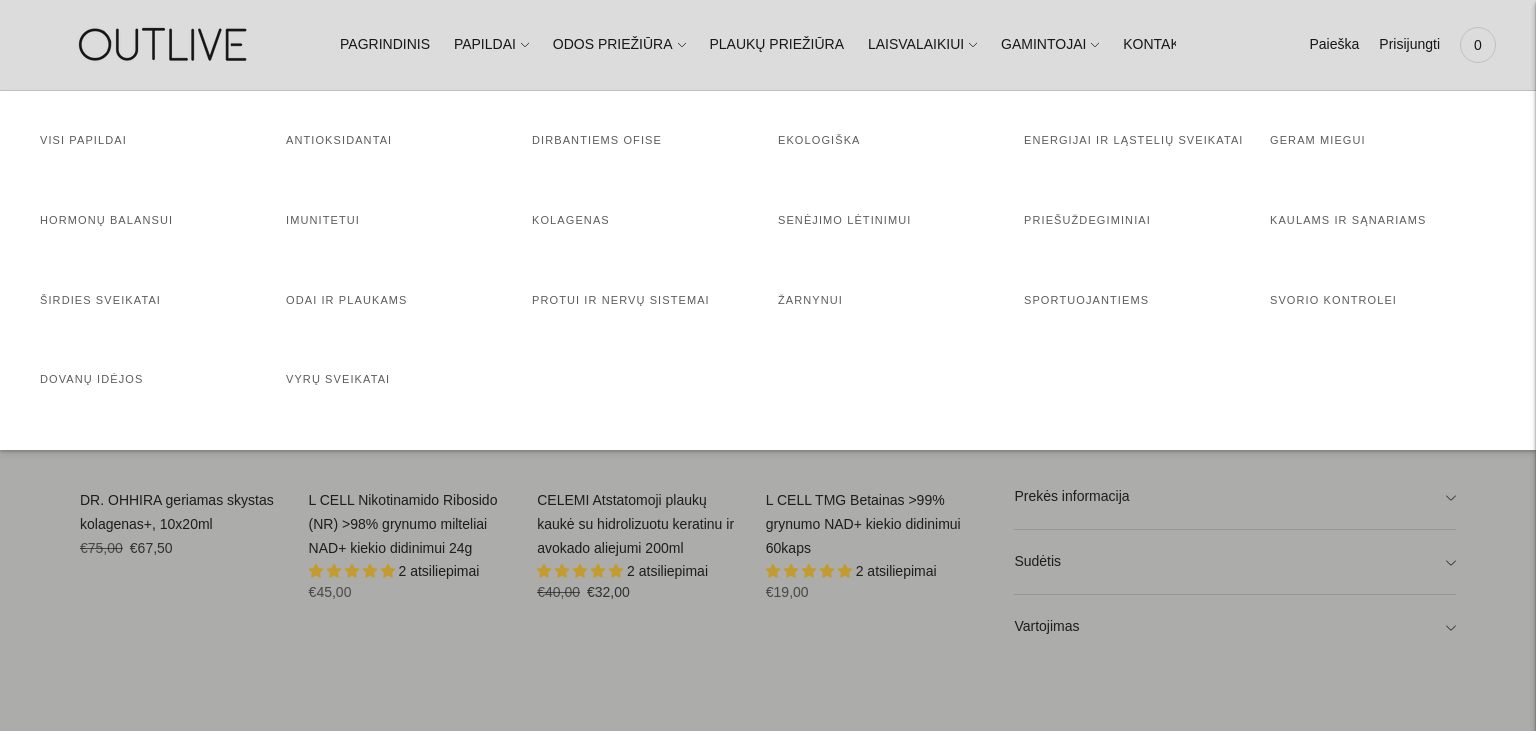 click on "Svorio kontrolei" at bounding box center (1383, 301) 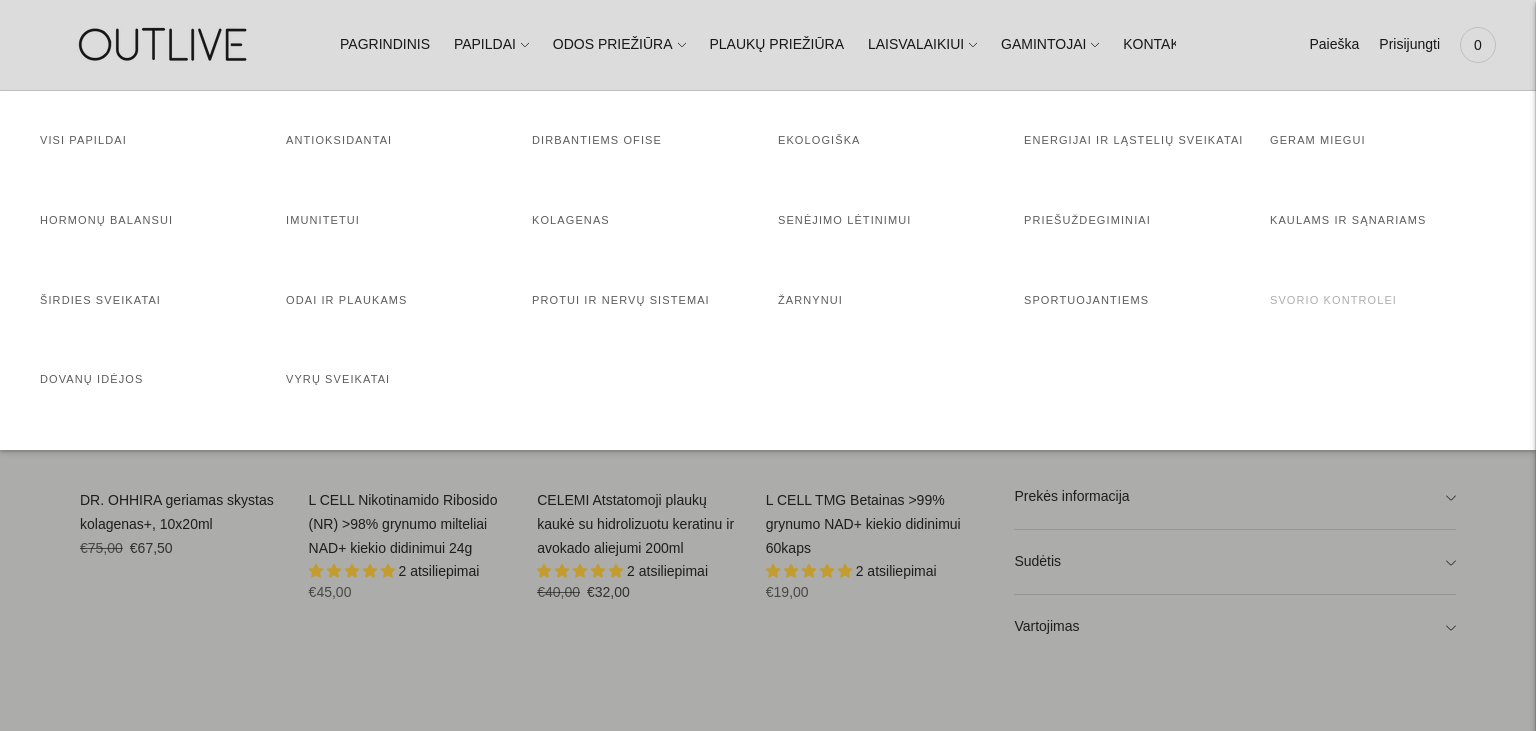 click on "Svorio kontrolei" at bounding box center (1333, 300) 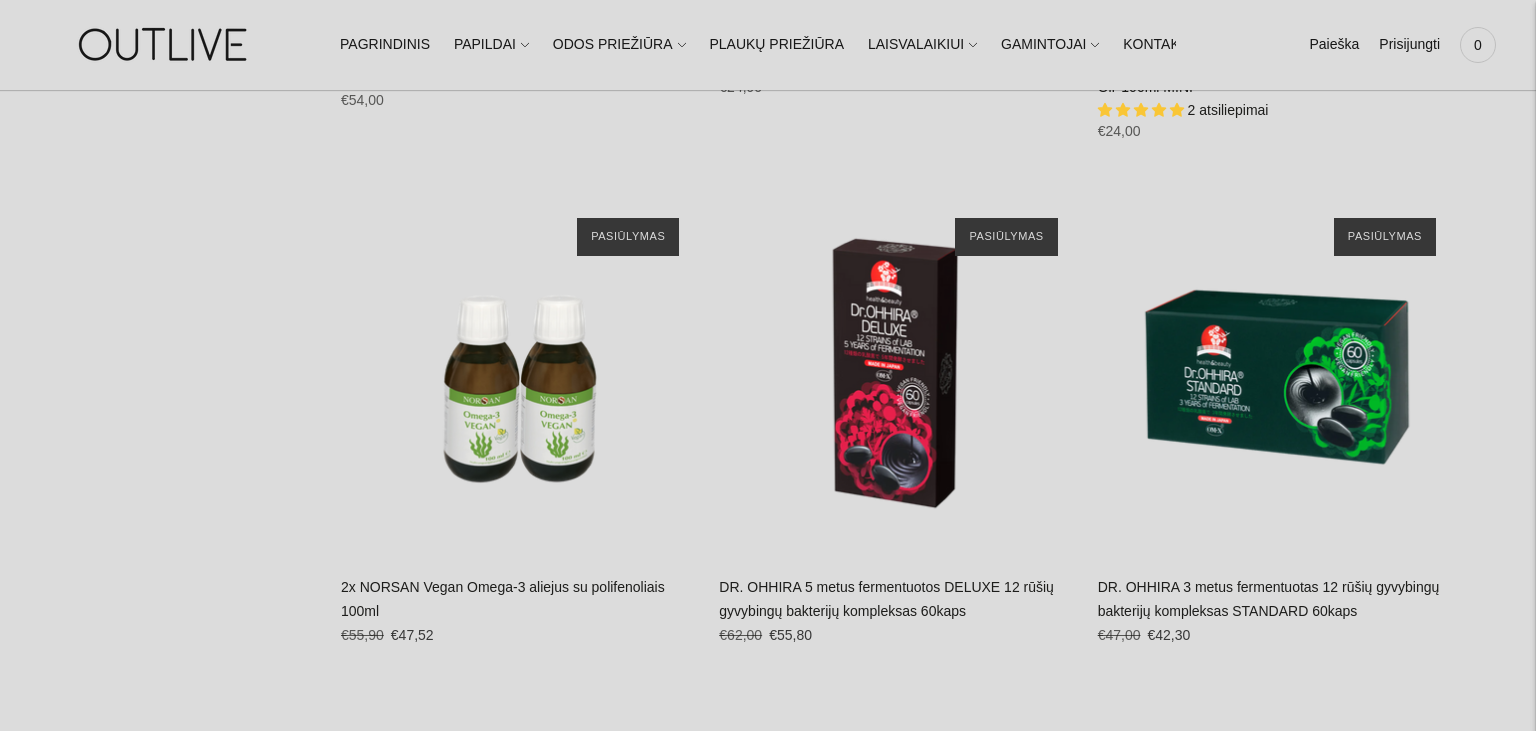scroll, scrollTop: 5280, scrollLeft: 0, axis: vertical 